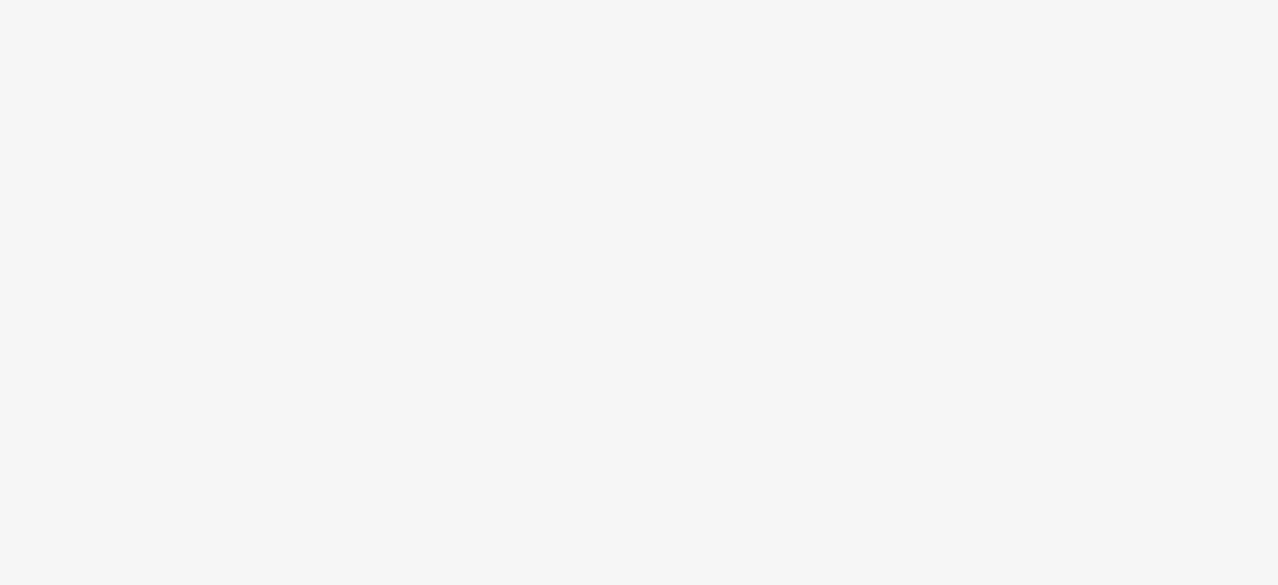 scroll, scrollTop: 0, scrollLeft: 0, axis: both 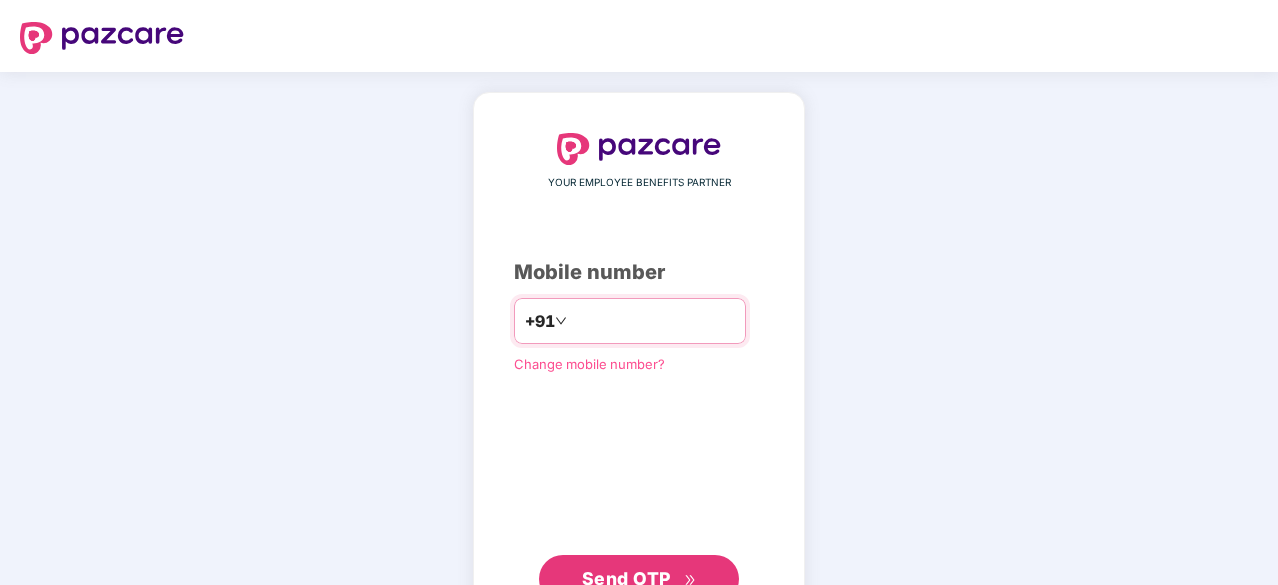 type on "**********" 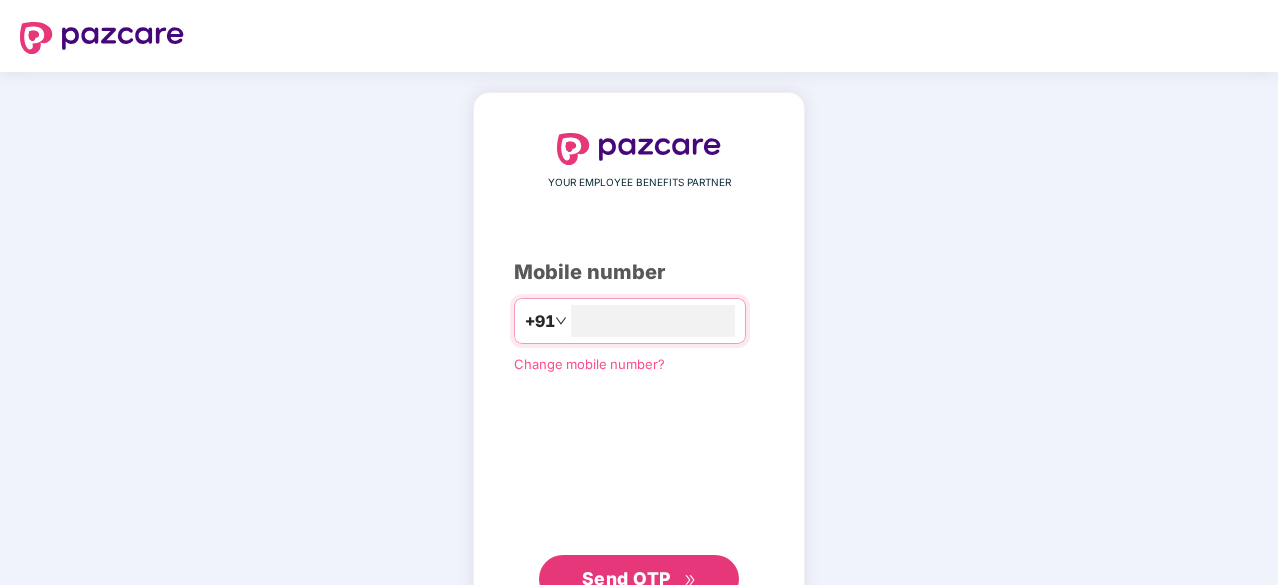 scroll, scrollTop: 76, scrollLeft: 0, axis: vertical 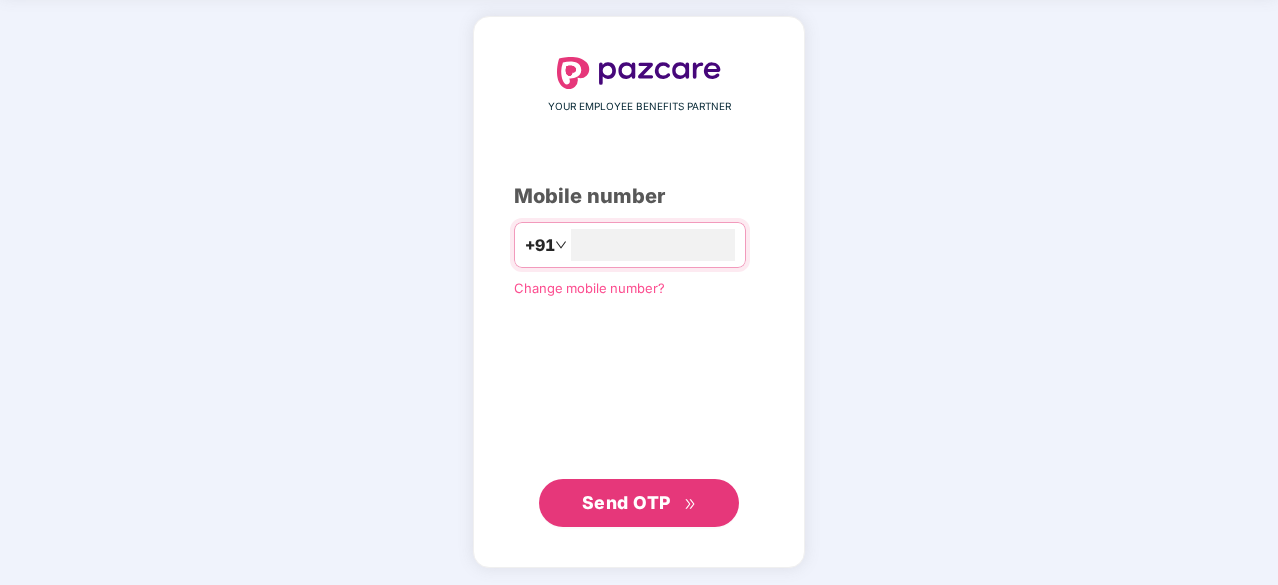 click on "Send OTP" at bounding box center [626, 502] 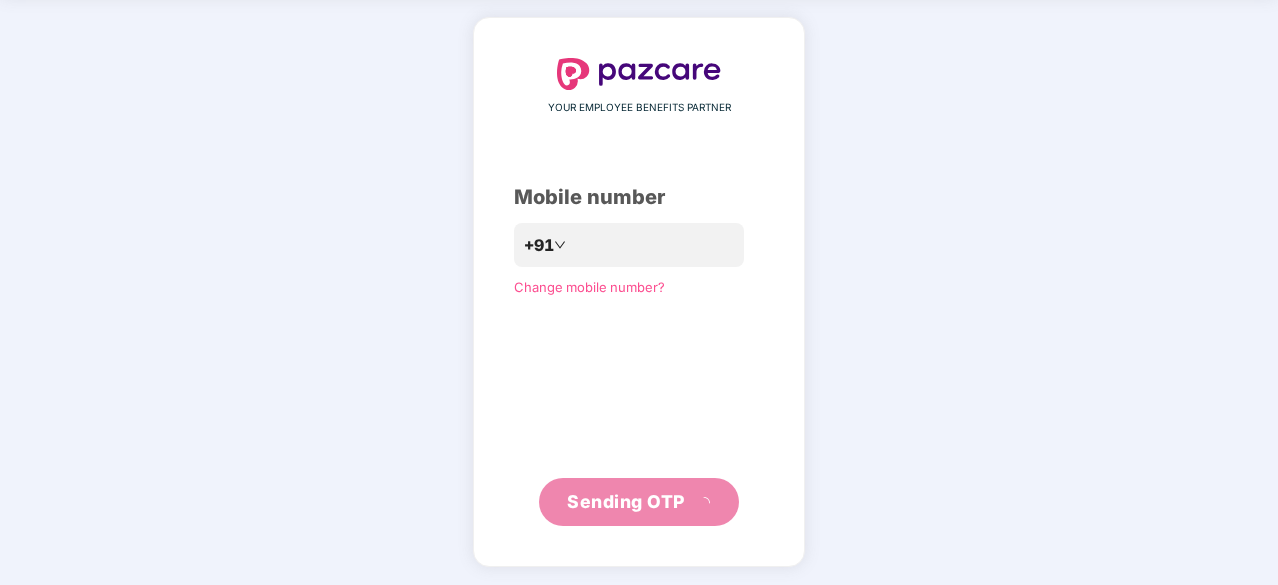 scroll, scrollTop: 66, scrollLeft: 0, axis: vertical 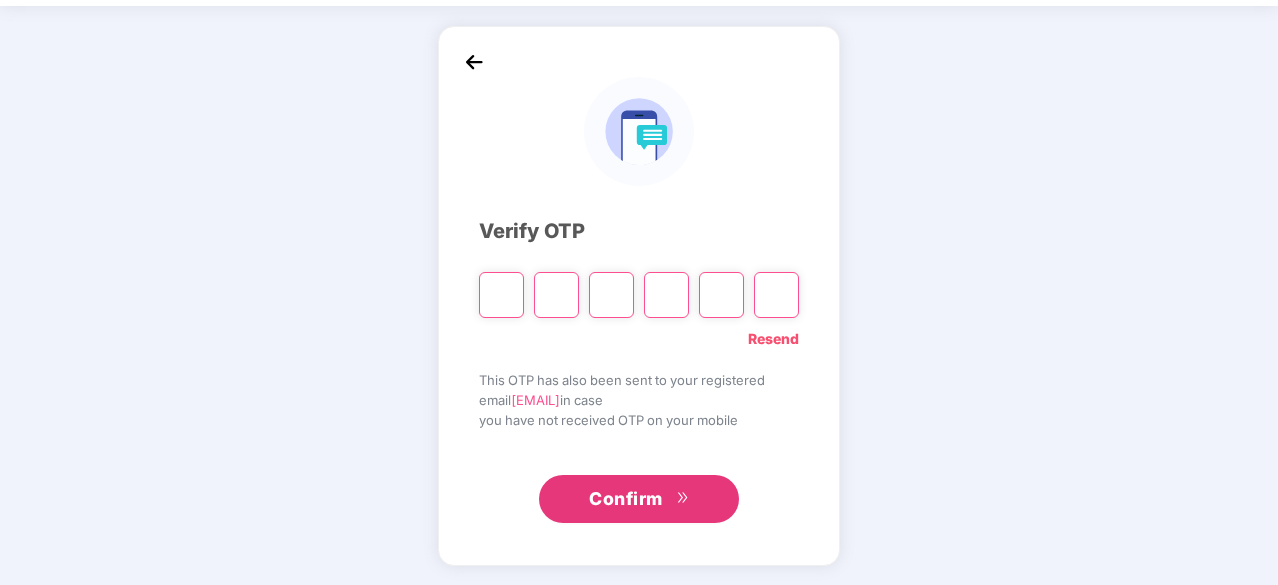 type on "*" 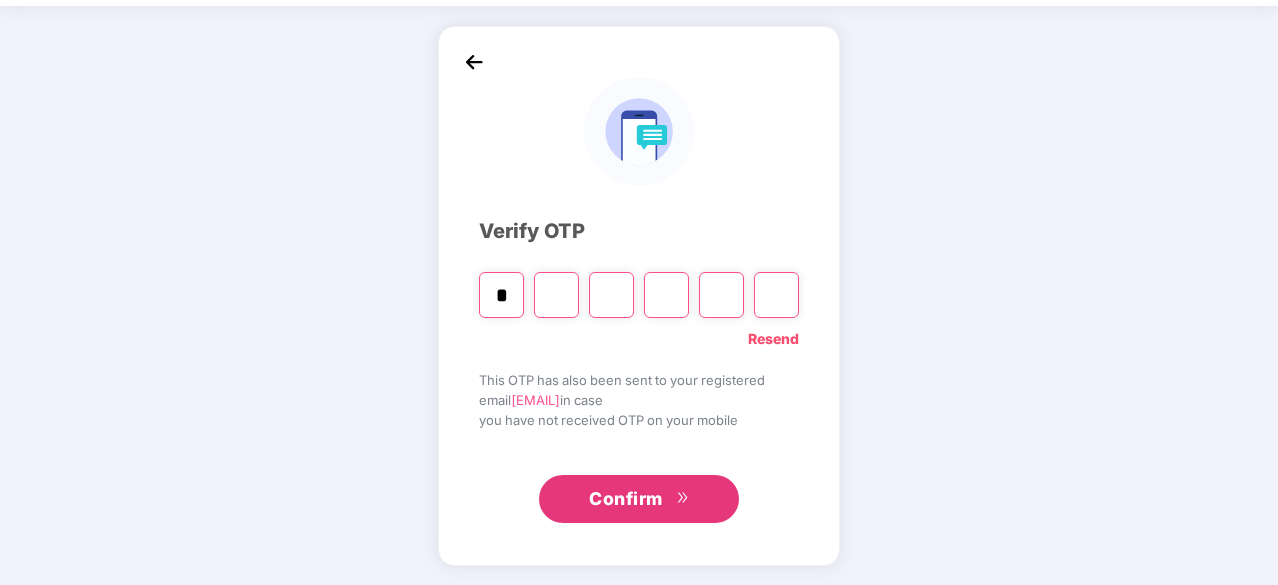 type on "*" 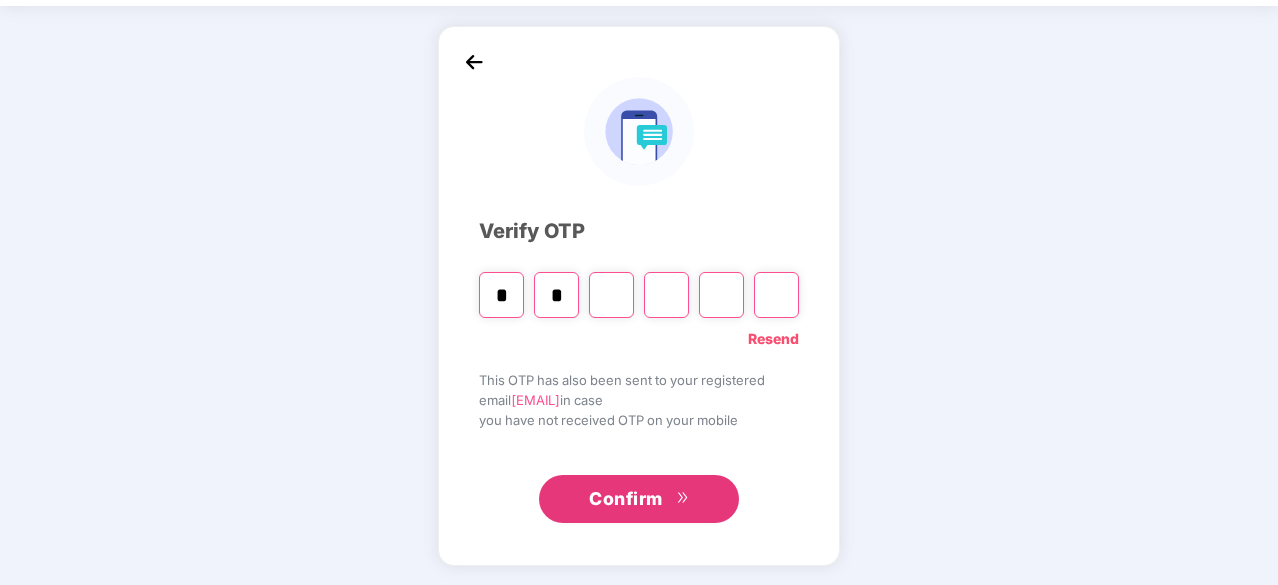 type on "*" 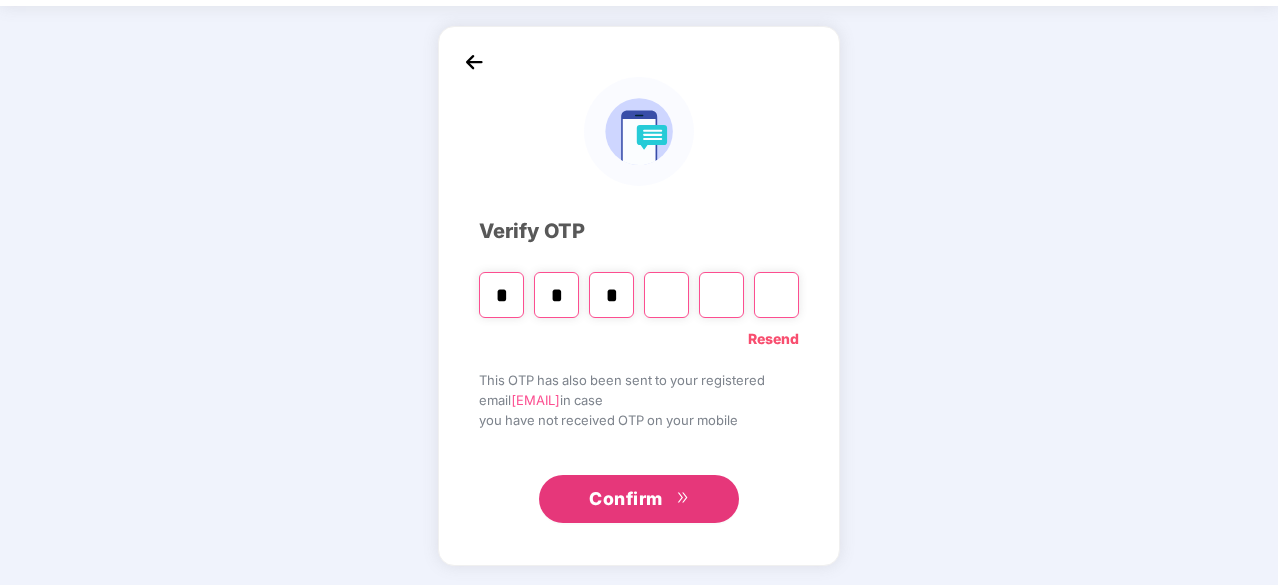 type on "*" 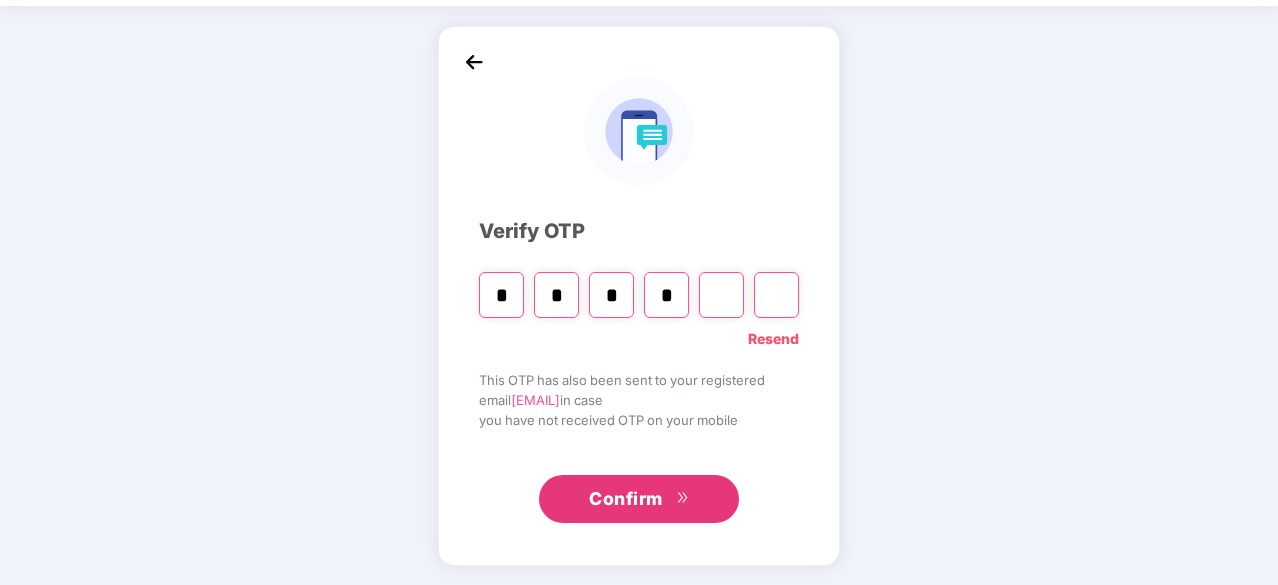 type on "*" 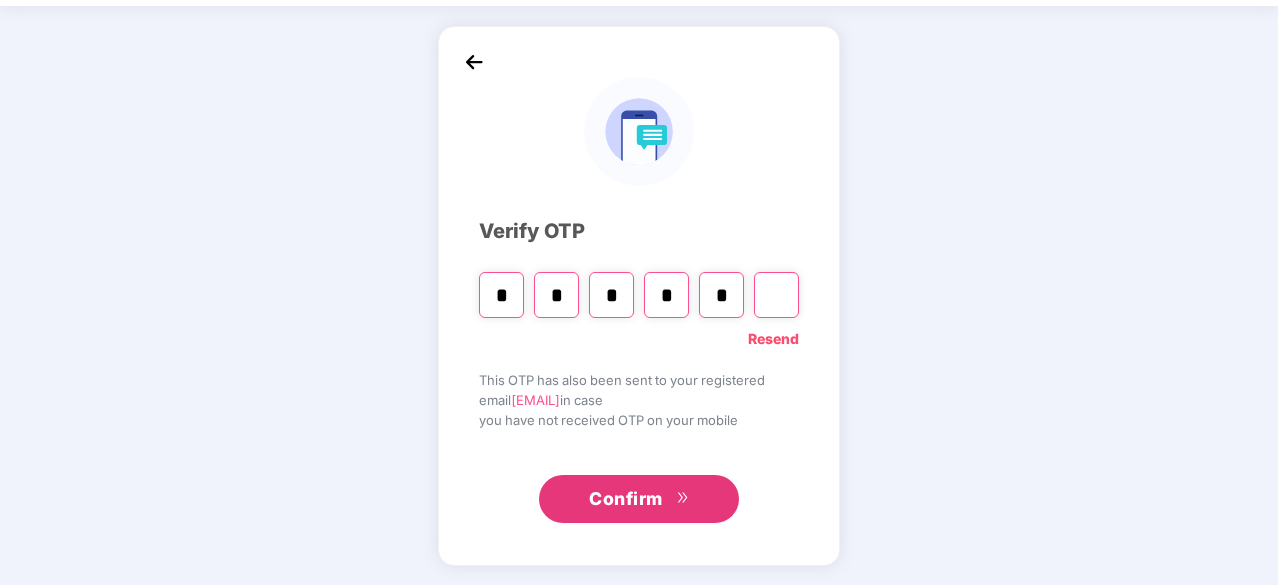 type on "*" 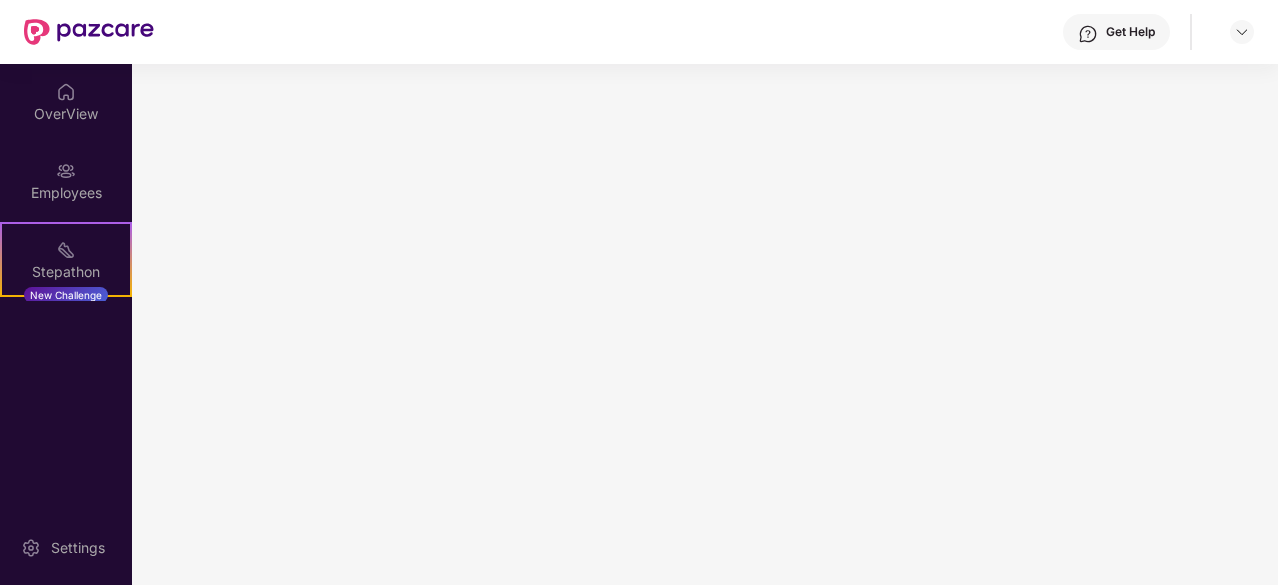 scroll, scrollTop: 0, scrollLeft: 0, axis: both 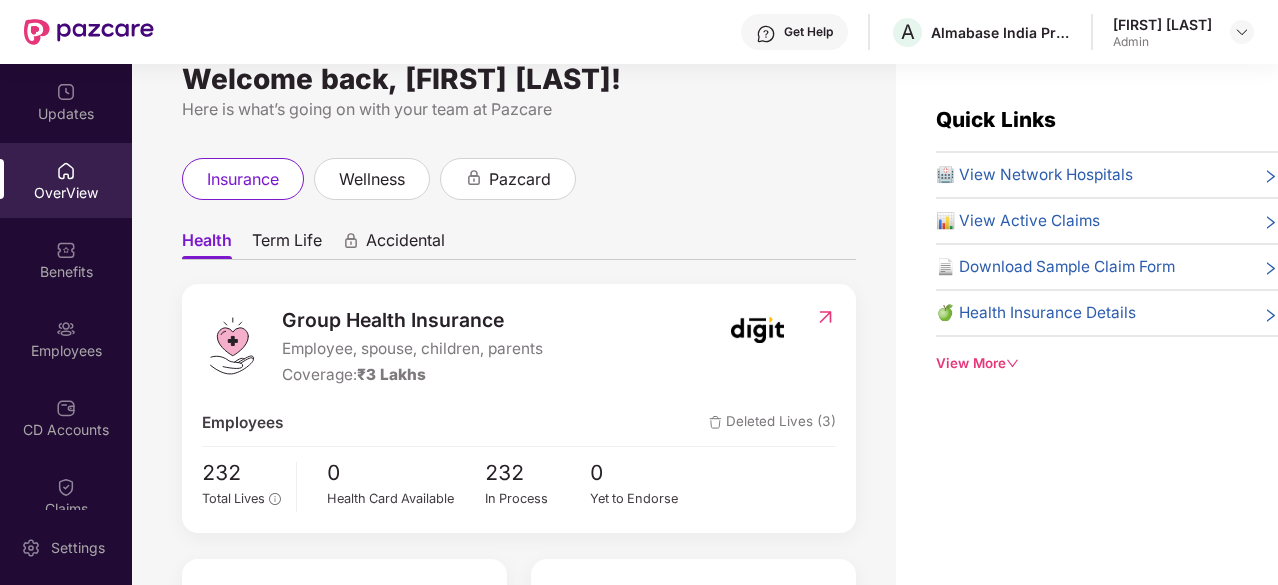 click on "Accidental" at bounding box center (405, 244) 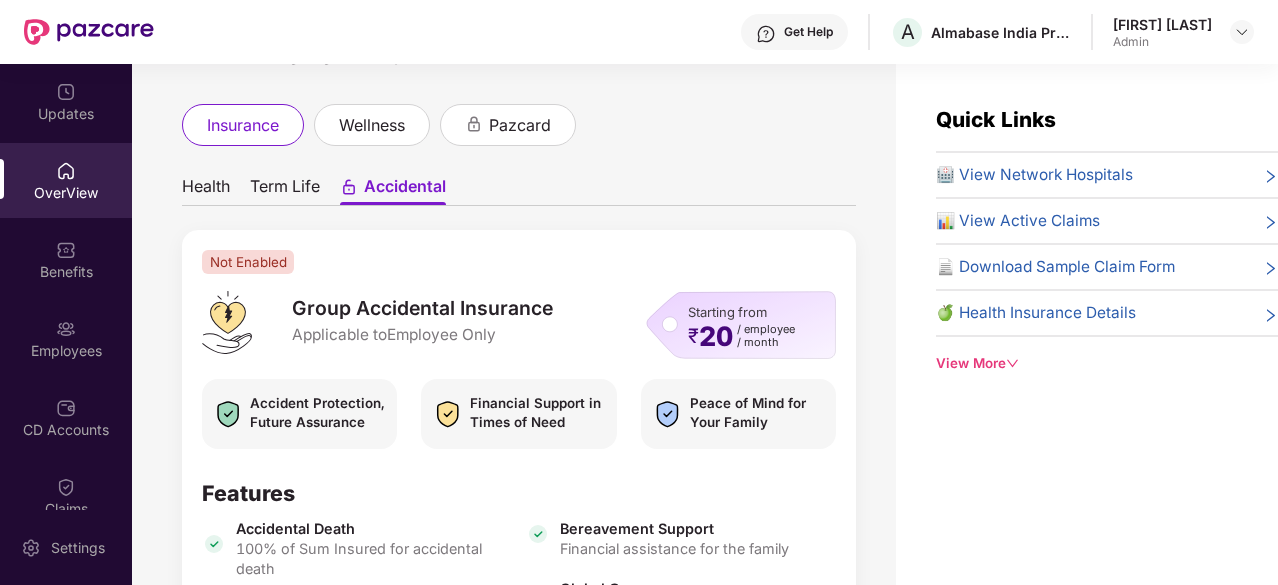 scroll, scrollTop: 0, scrollLeft: 0, axis: both 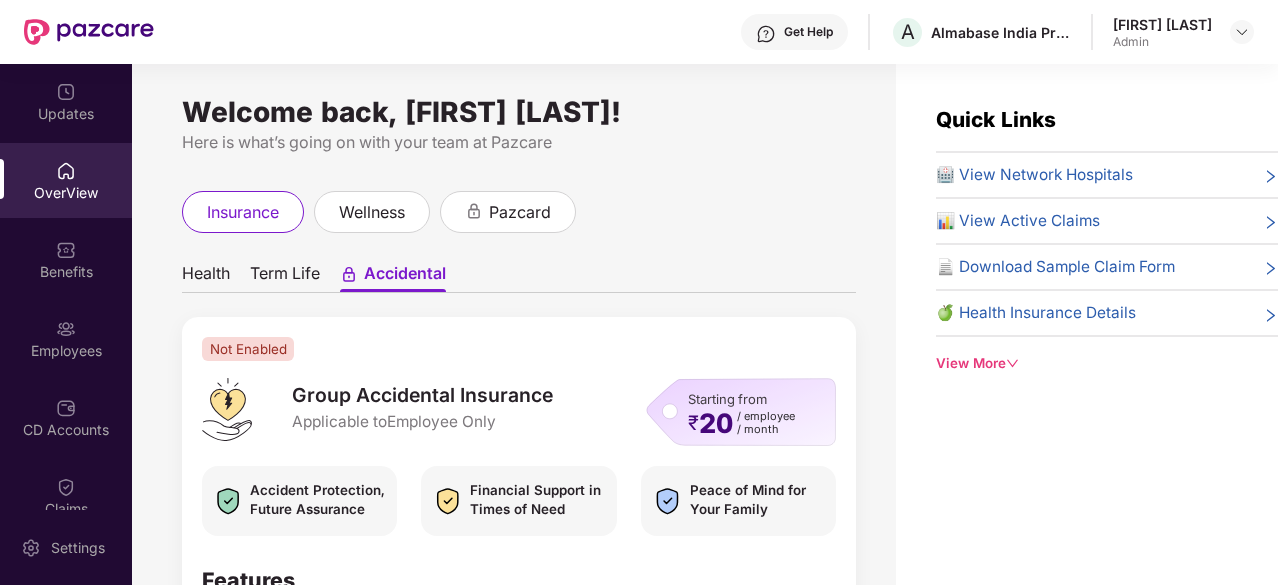 click on "Term Life" at bounding box center [285, 277] 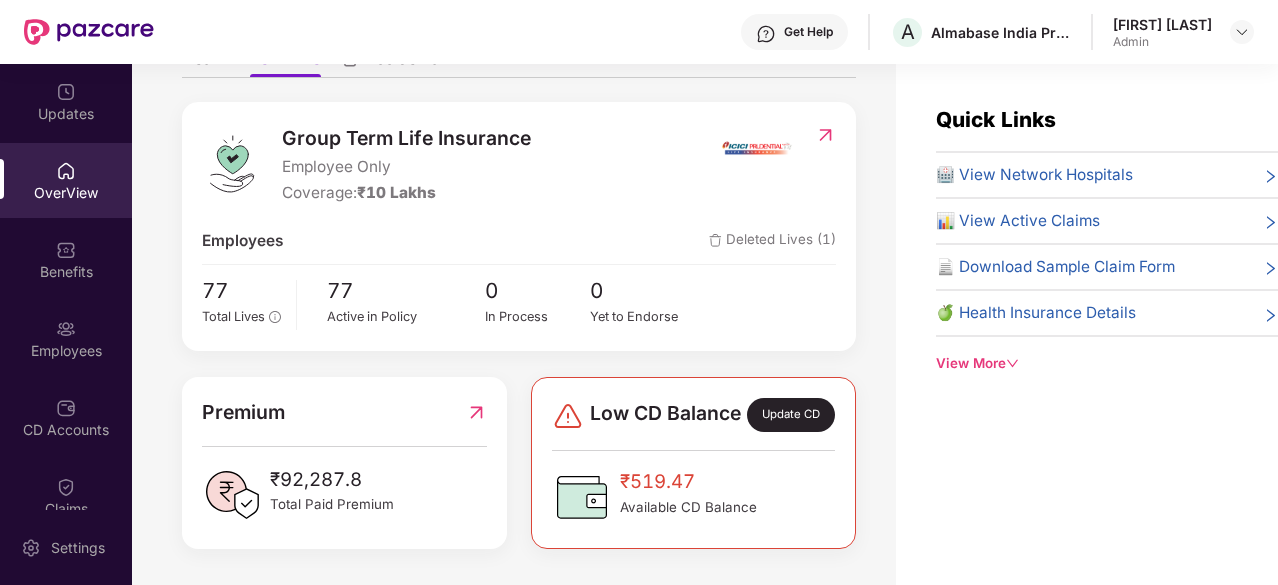 scroll, scrollTop: 0, scrollLeft: 0, axis: both 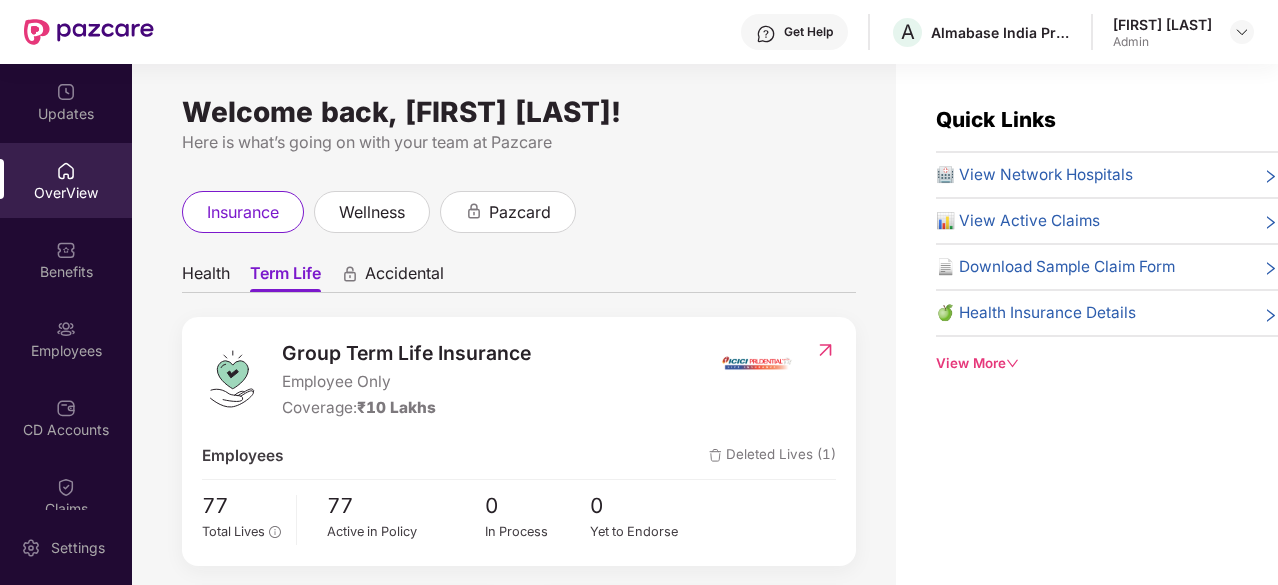 click on "Health" at bounding box center [206, 277] 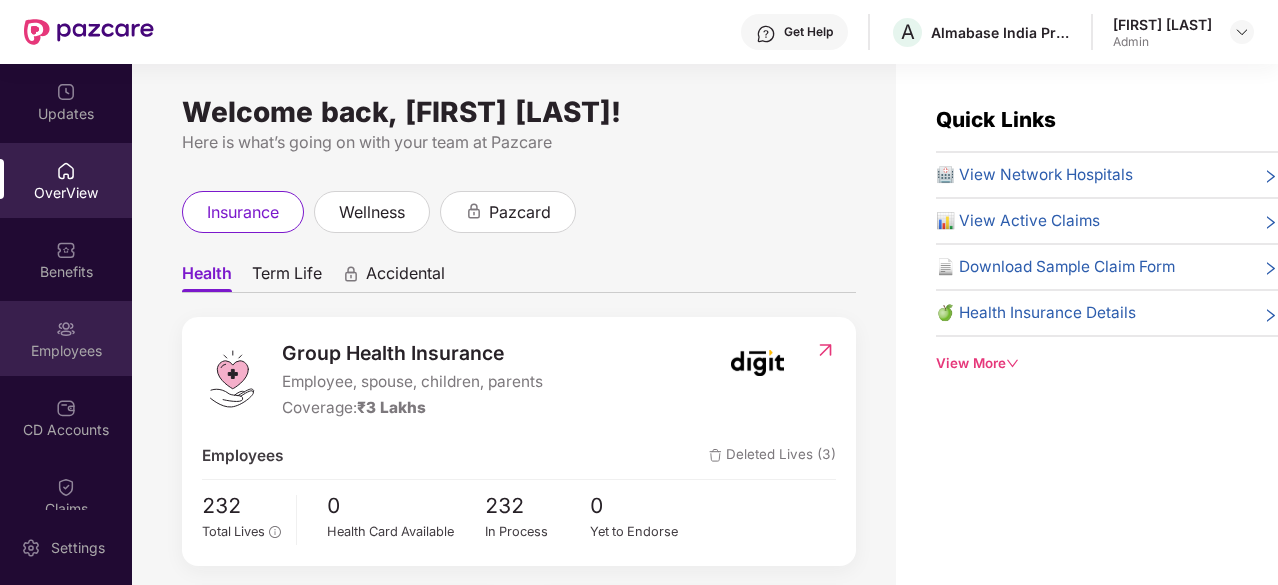 scroll, scrollTop: 120, scrollLeft: 0, axis: vertical 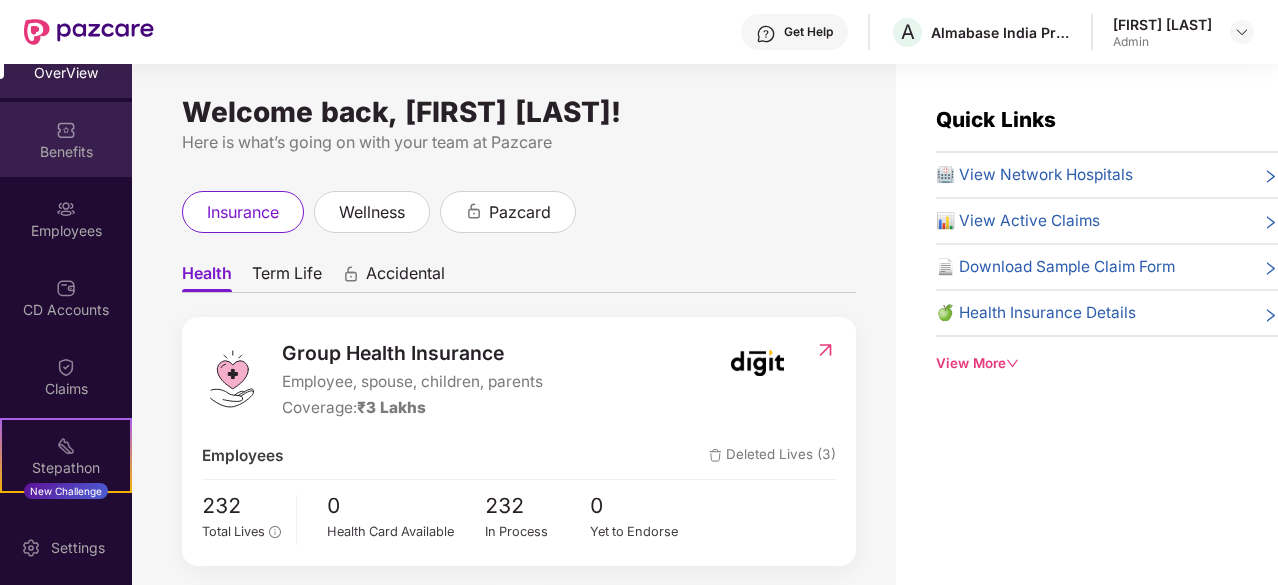 click at bounding box center (66, 130) 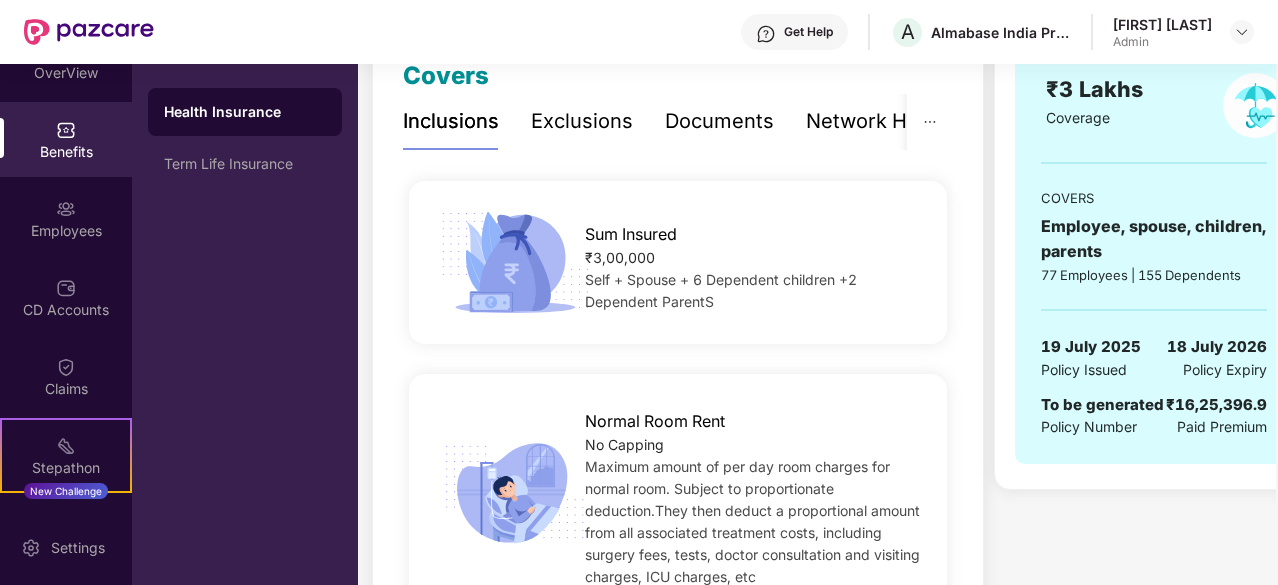 scroll, scrollTop: 299, scrollLeft: 0, axis: vertical 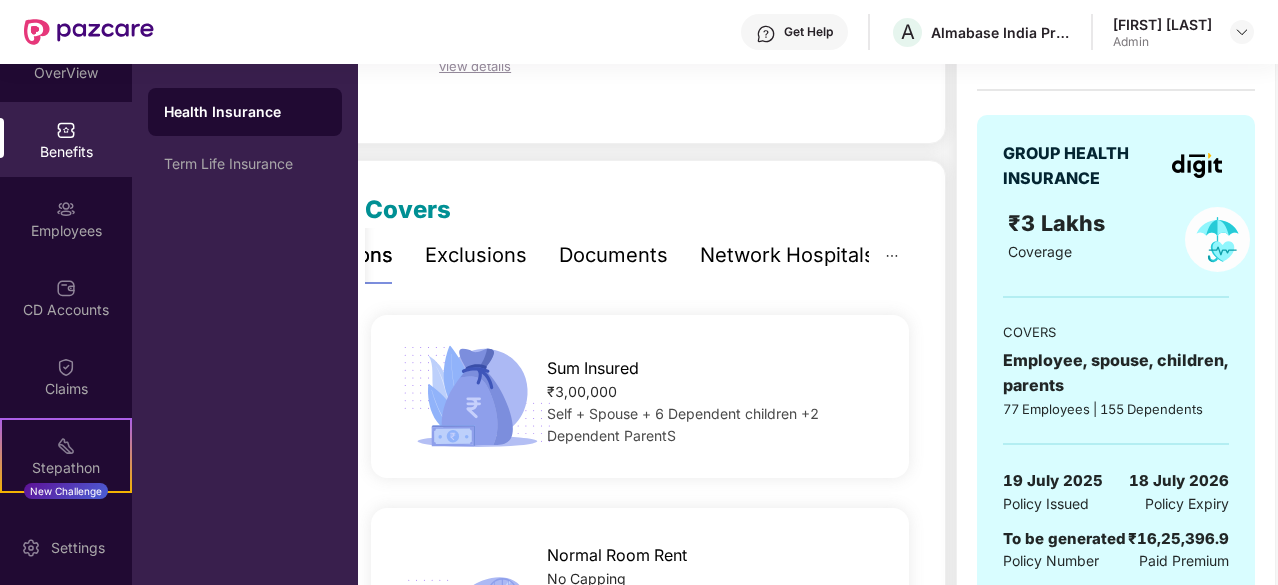 click on "Network Hospitals" at bounding box center [787, 255] 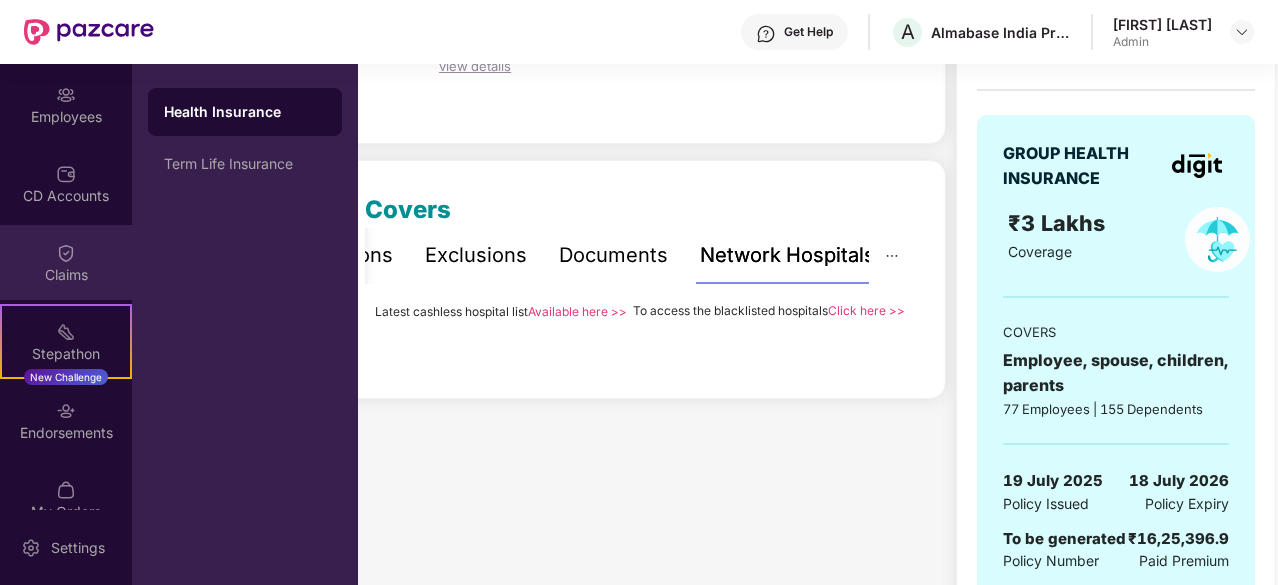 scroll, scrollTop: 264, scrollLeft: 0, axis: vertical 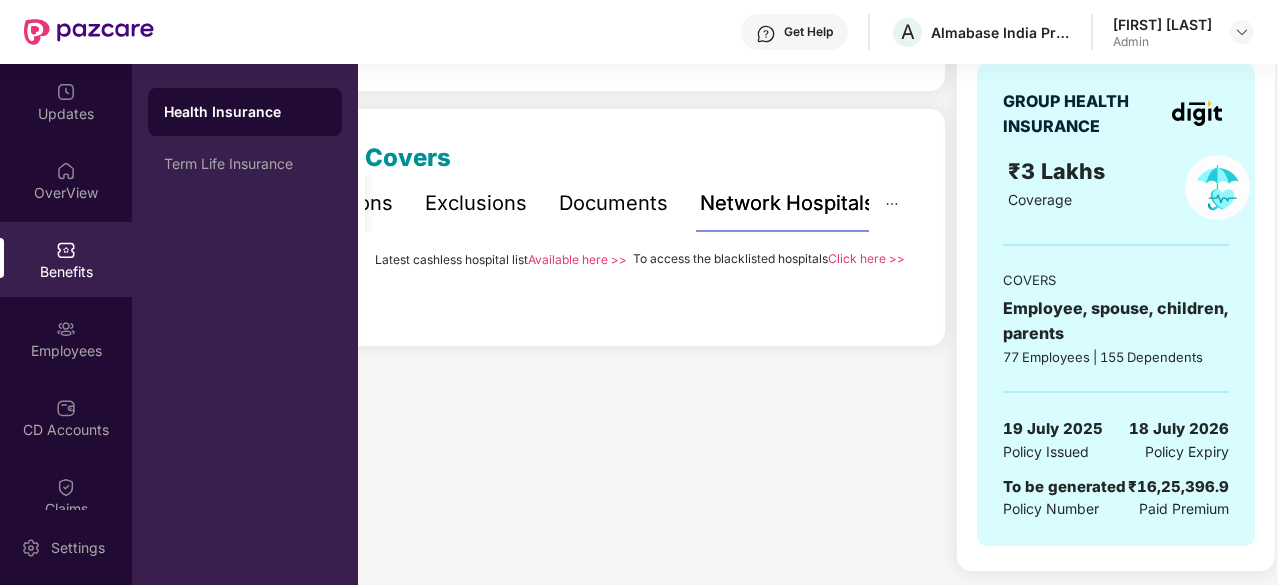 click on "Benefits" at bounding box center (66, 259) 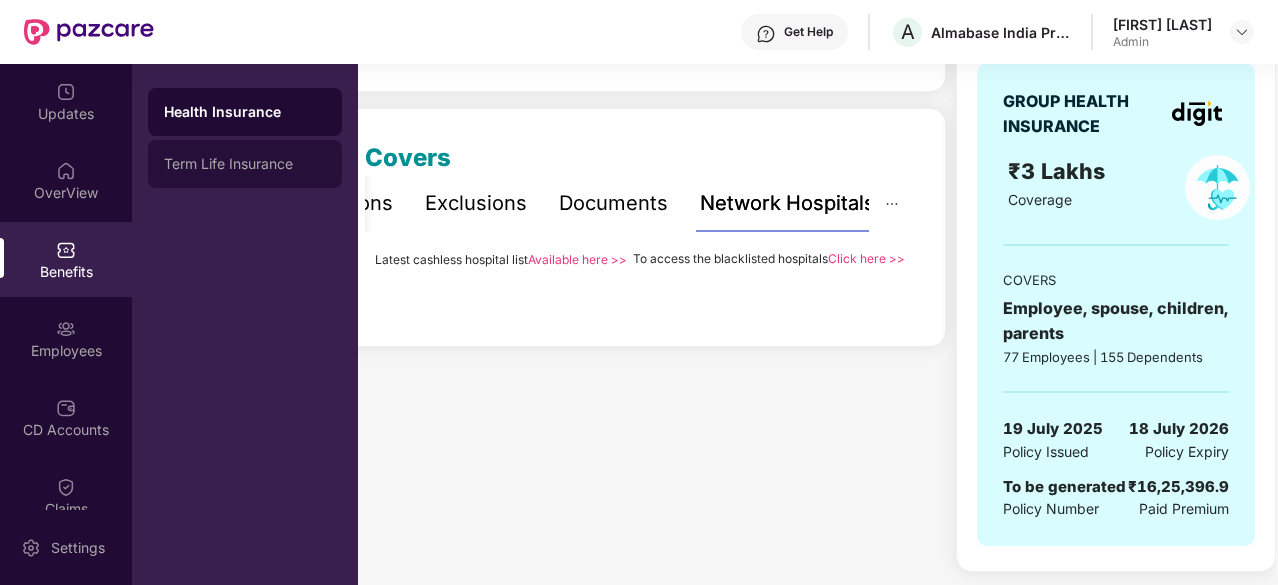 click on "Term Life Insurance" at bounding box center [245, 164] 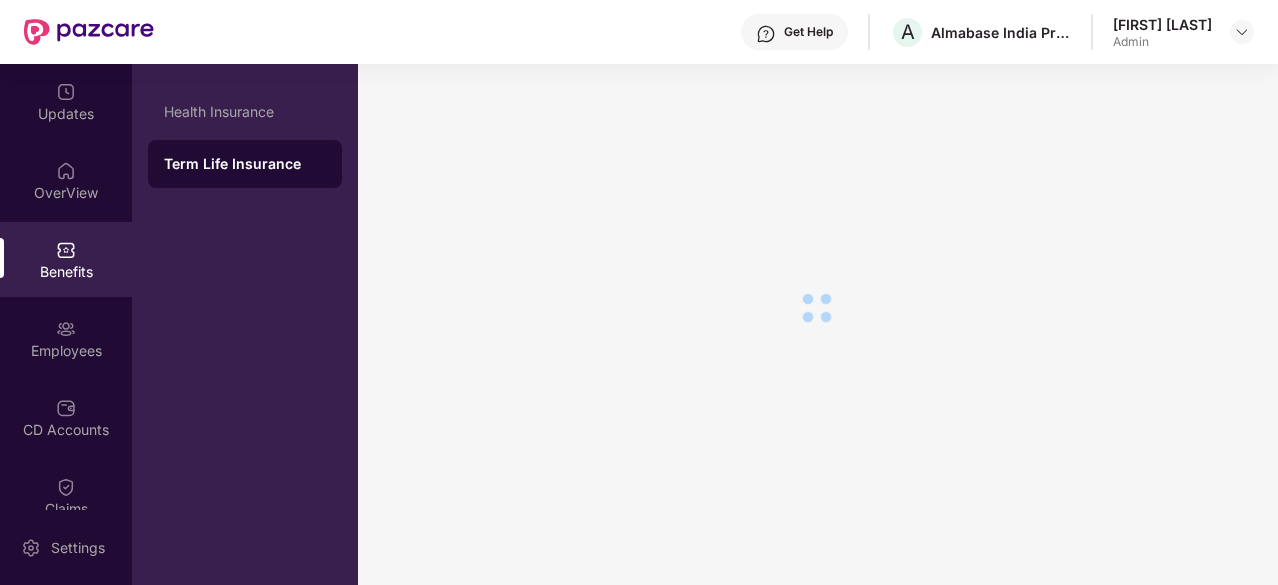 scroll, scrollTop: 191, scrollLeft: 0, axis: vertical 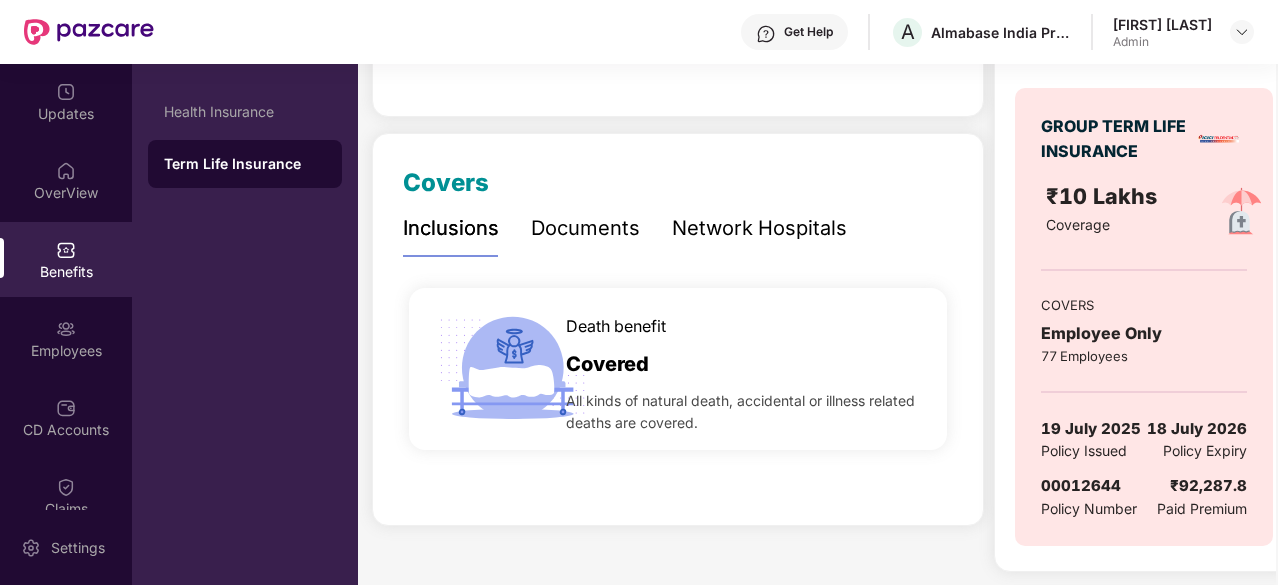 click on "Documents" at bounding box center (585, 228) 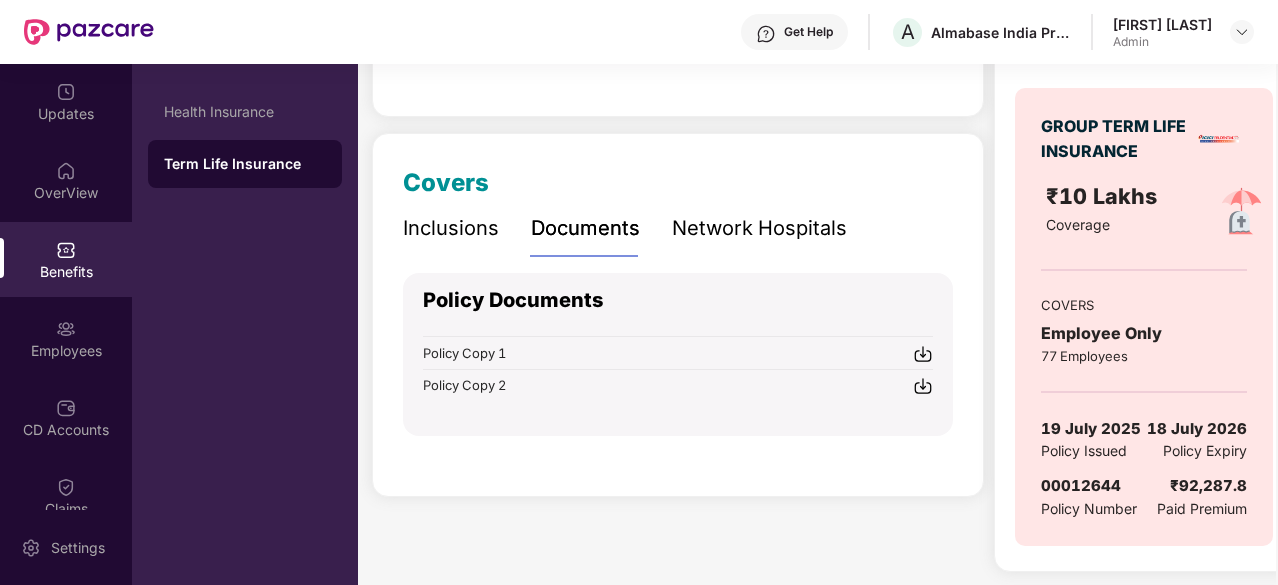 scroll, scrollTop: 0, scrollLeft: 0, axis: both 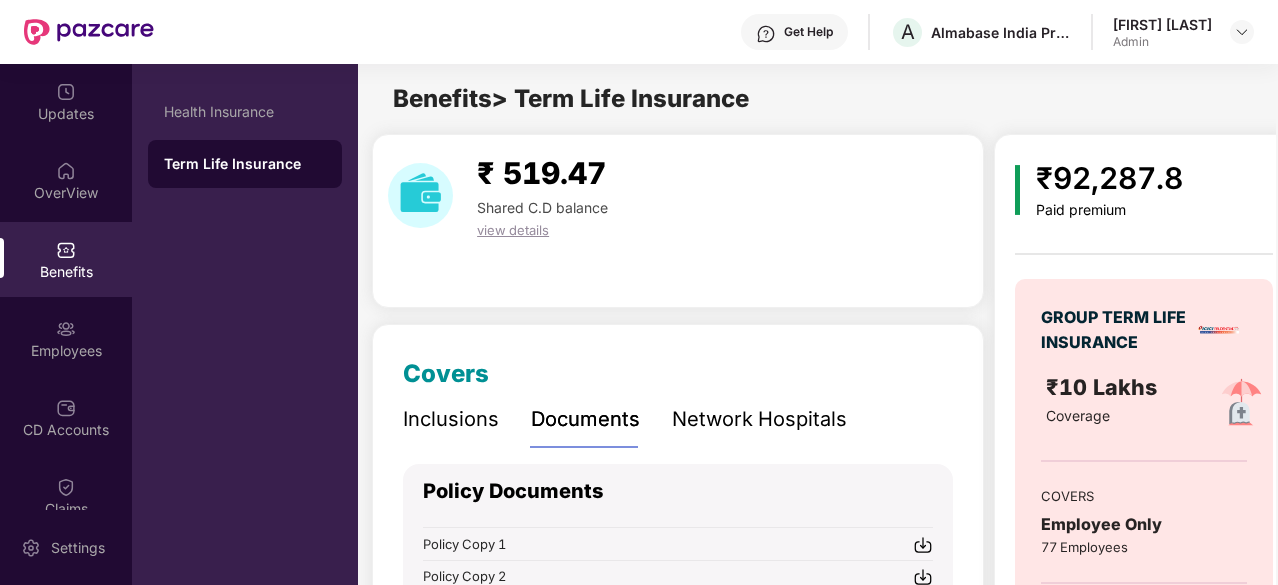 click on "view details" at bounding box center [513, 230] 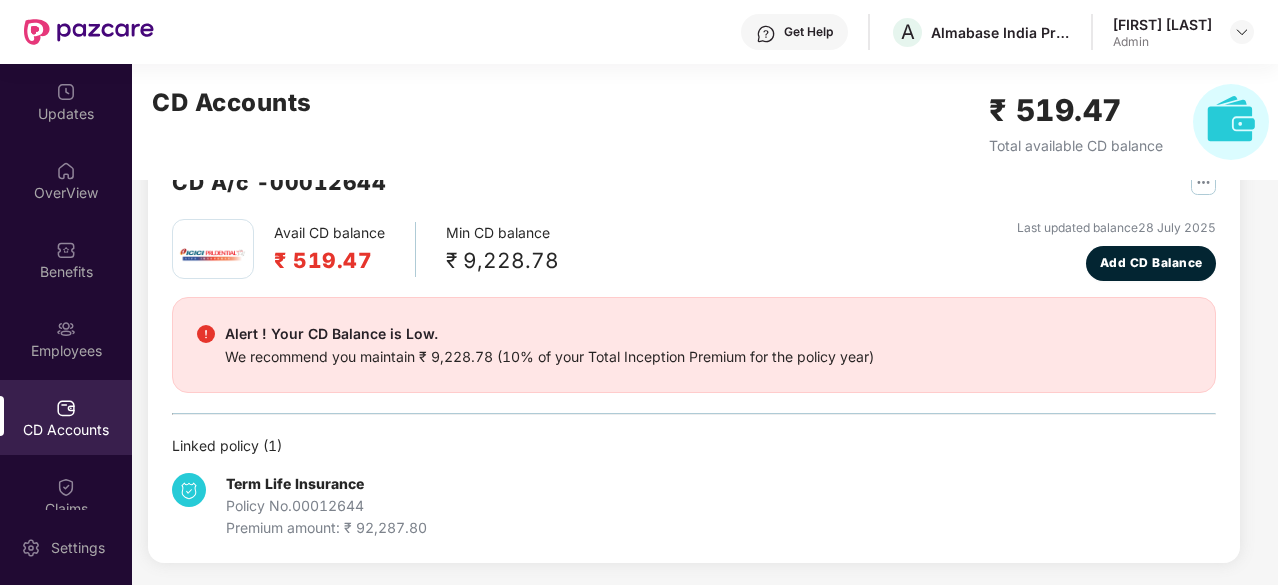 scroll, scrollTop: 0, scrollLeft: 0, axis: both 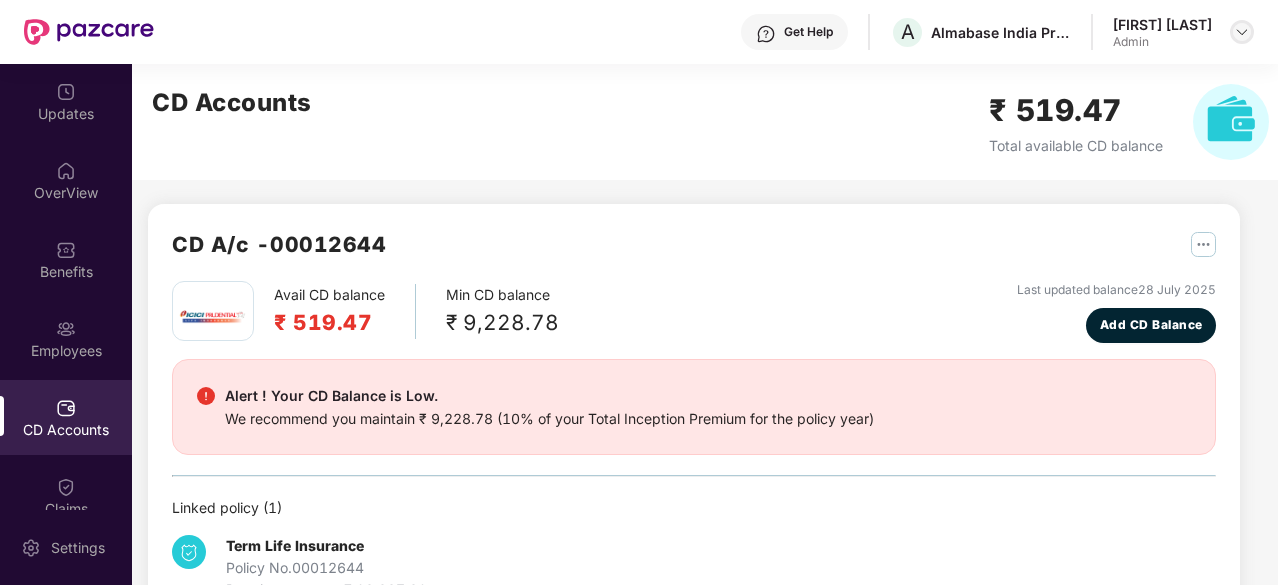 click at bounding box center [1242, 32] 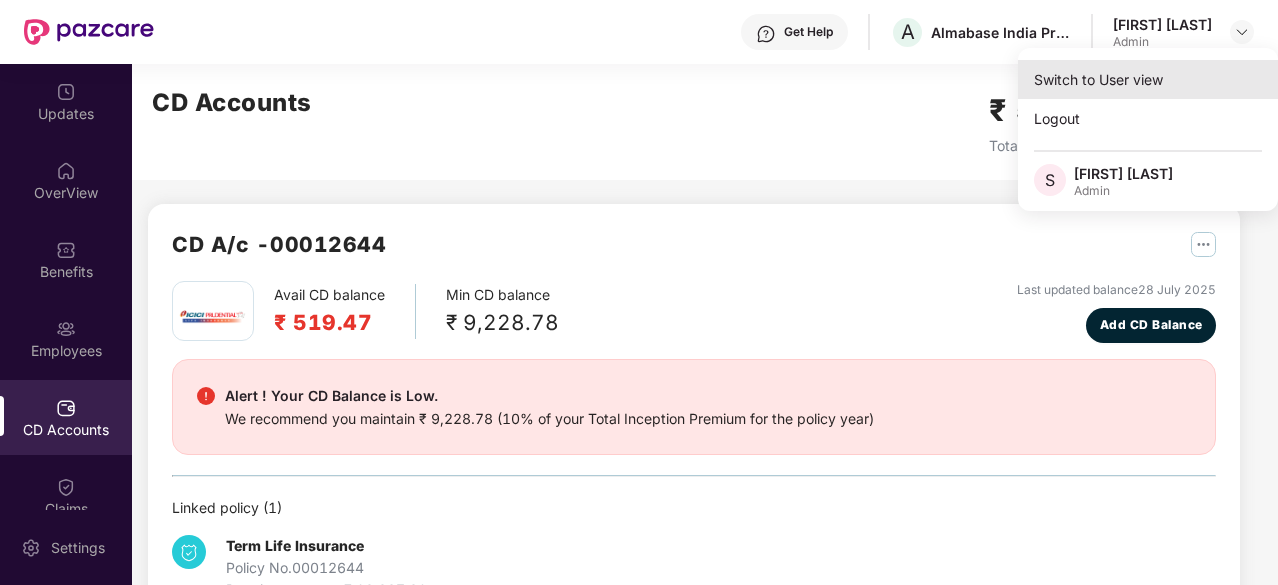 click on "Switch to User view" at bounding box center [1148, 79] 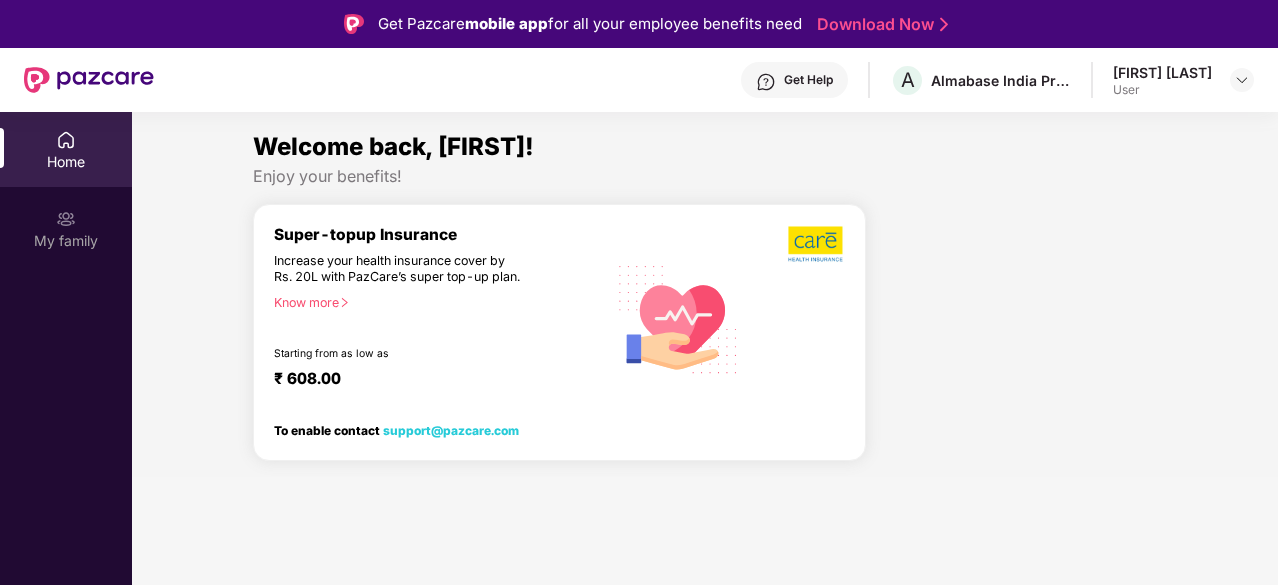 click on "Home" at bounding box center (66, 162) 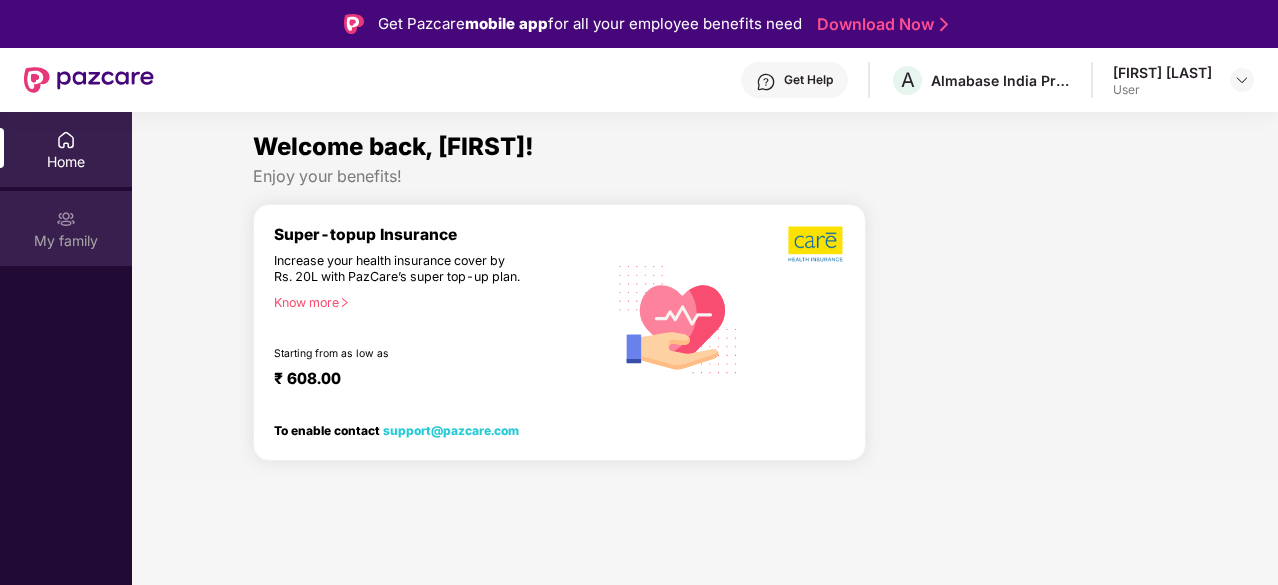 click on "My family" at bounding box center [66, 228] 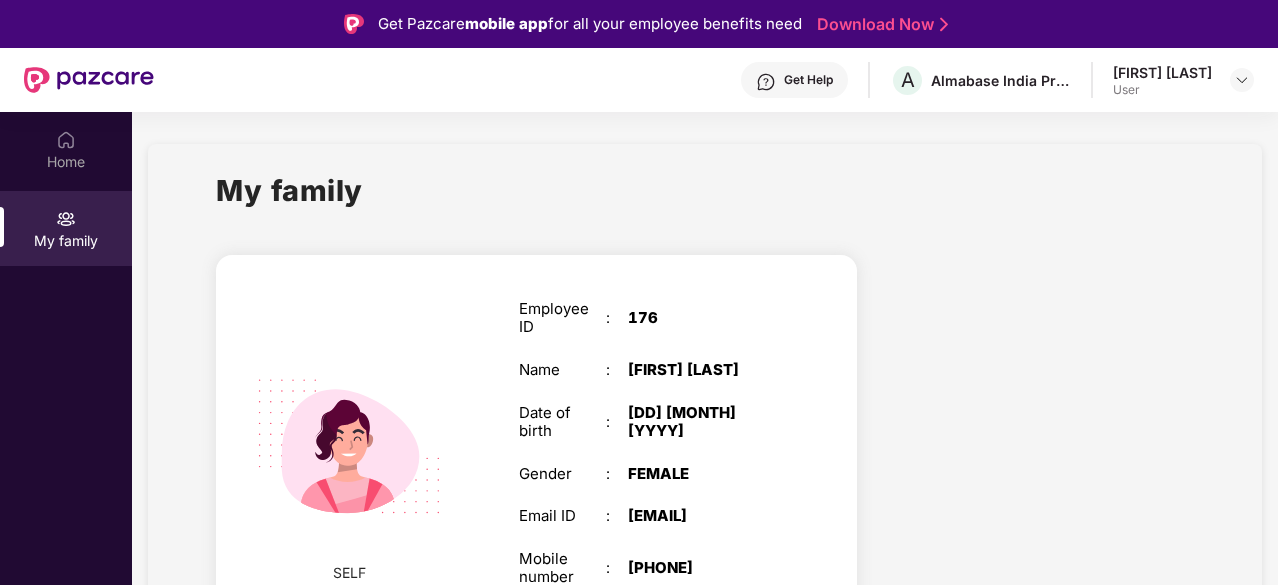 scroll, scrollTop: 99, scrollLeft: 0, axis: vertical 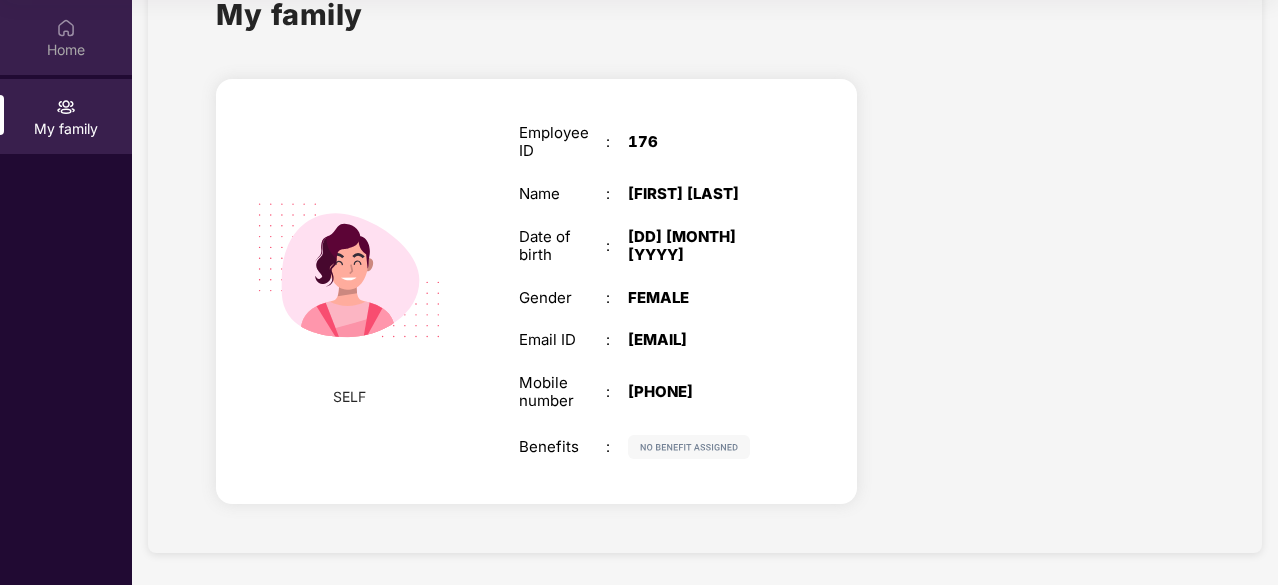 click on "Home" at bounding box center (66, 49) 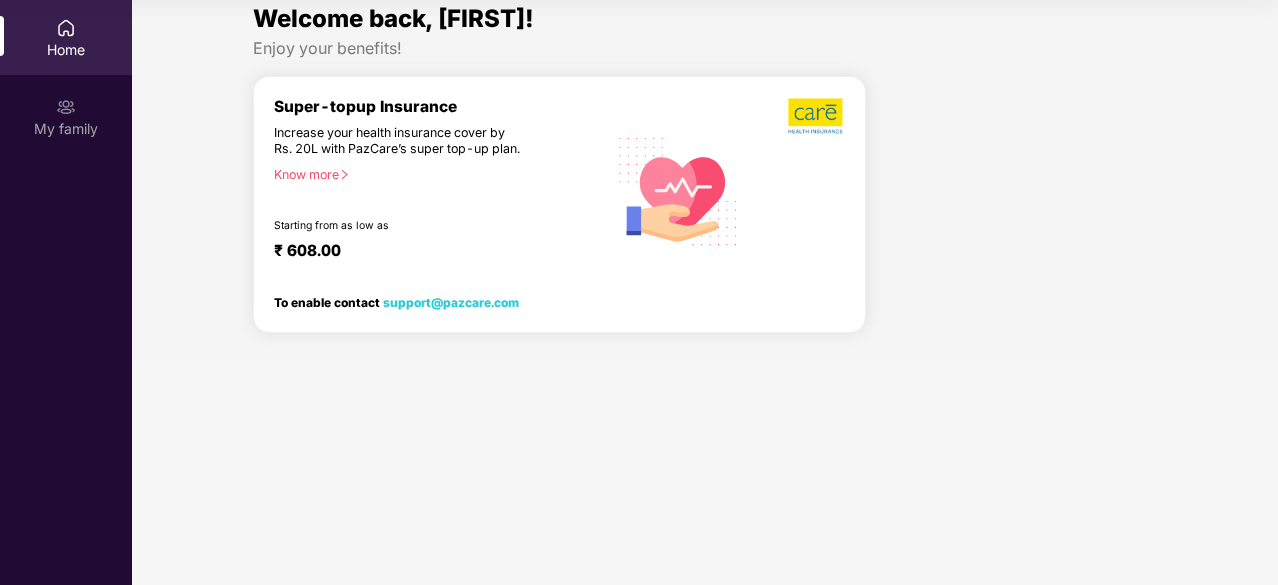 scroll, scrollTop: 0, scrollLeft: 0, axis: both 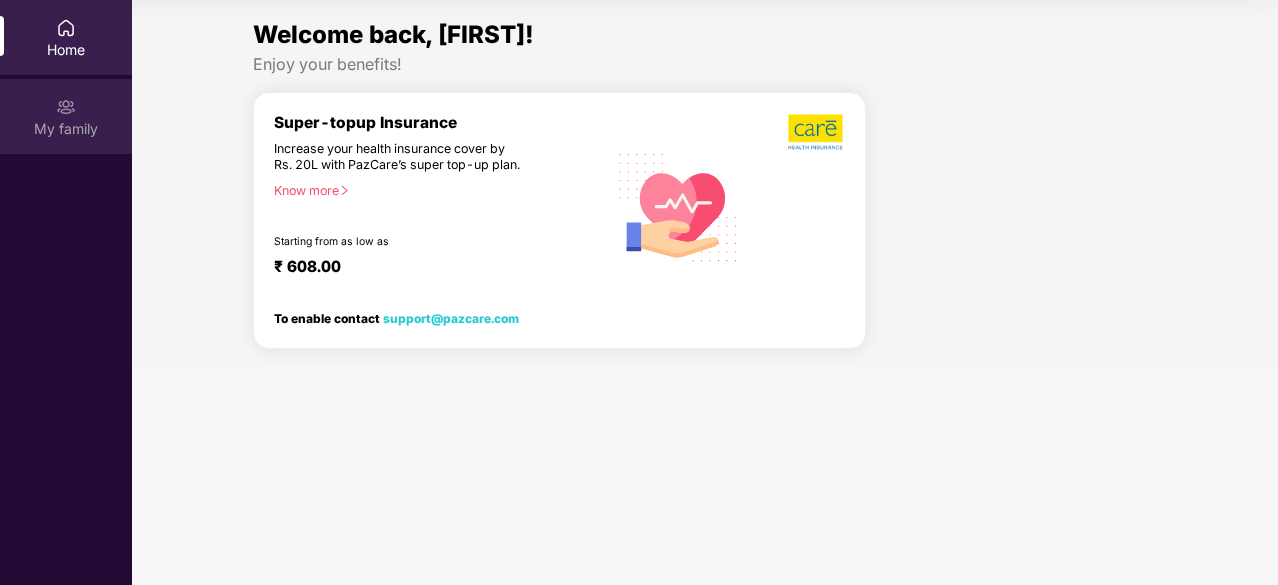 click on "My family" at bounding box center [66, 129] 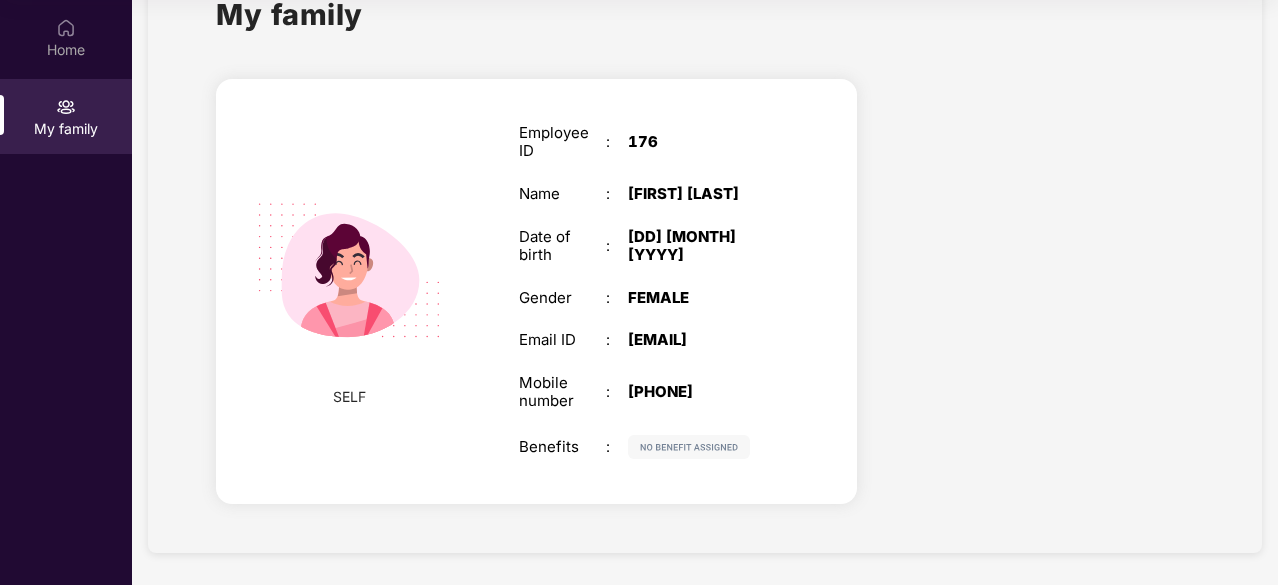 scroll, scrollTop: 0, scrollLeft: 0, axis: both 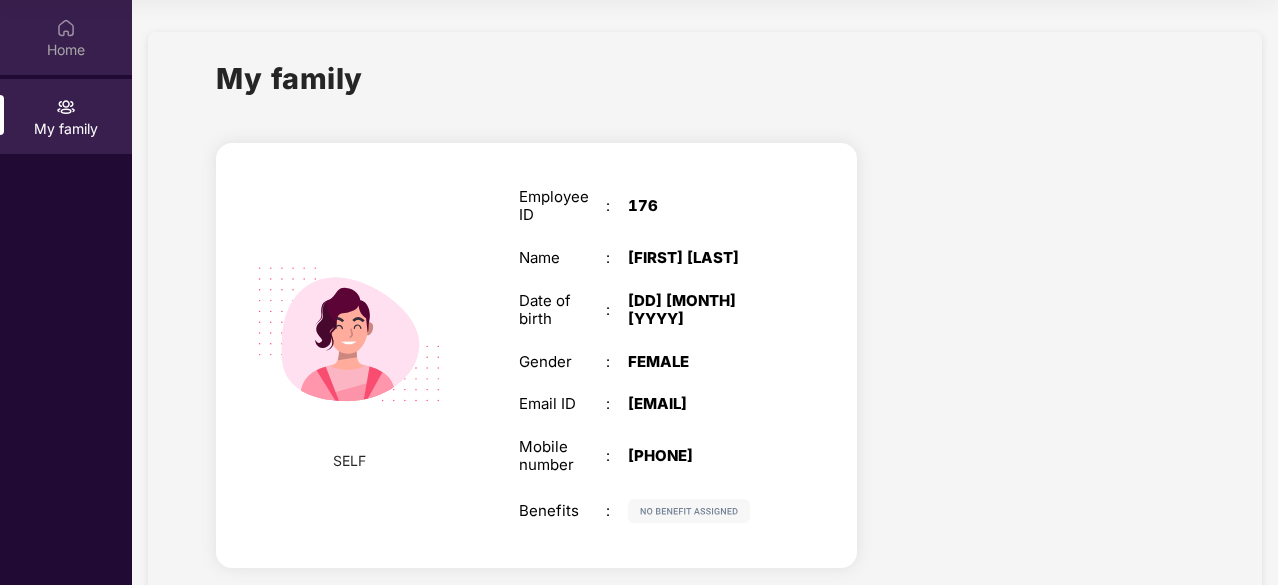 click on "Home" at bounding box center [66, 50] 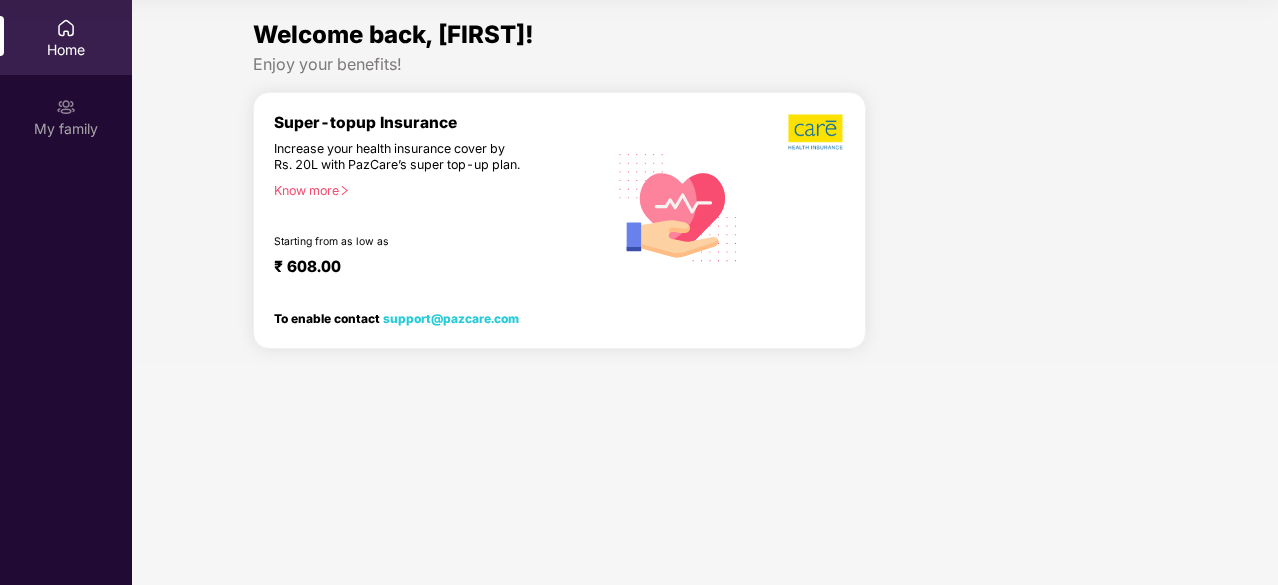 click on "Know more" at bounding box center [434, 190] 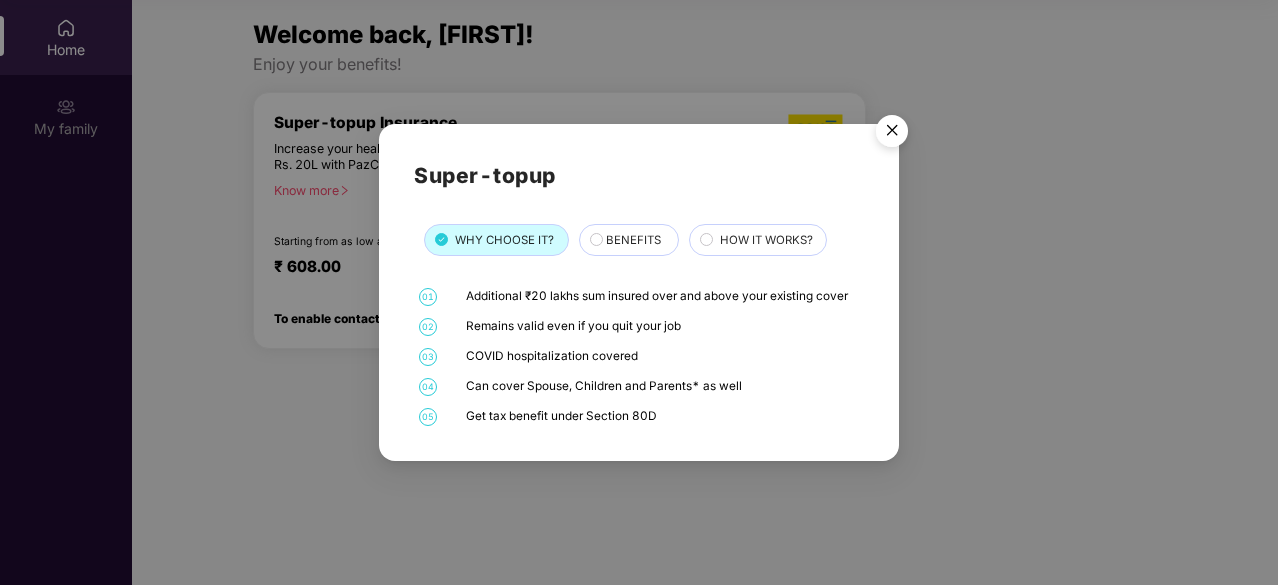 click at bounding box center (892, 134) 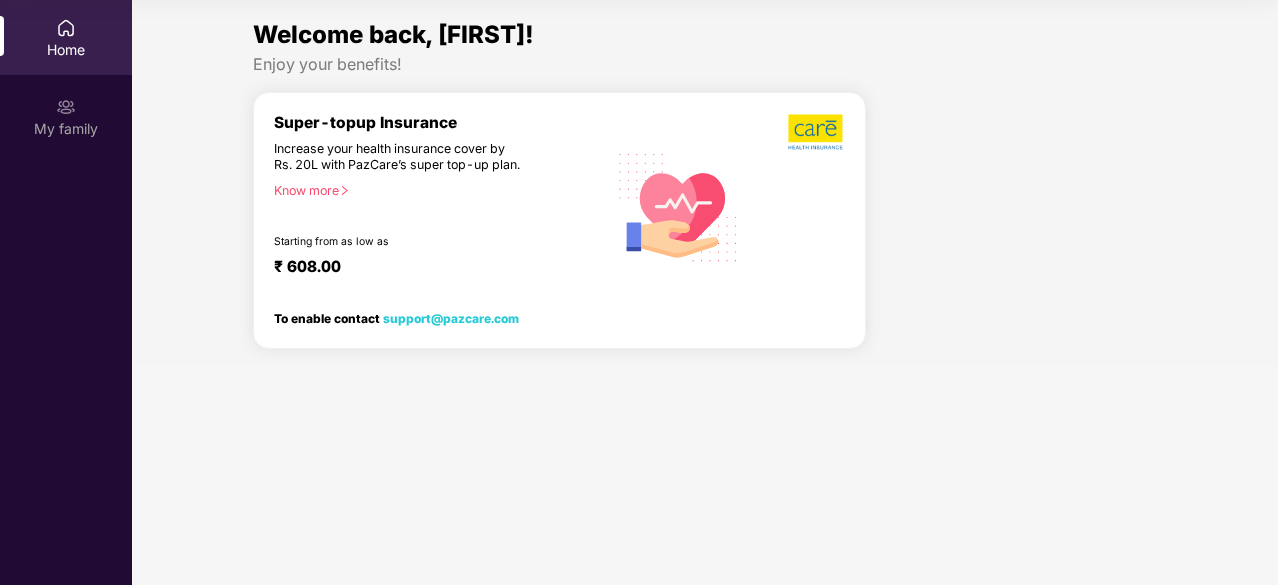 scroll, scrollTop: 0, scrollLeft: 0, axis: both 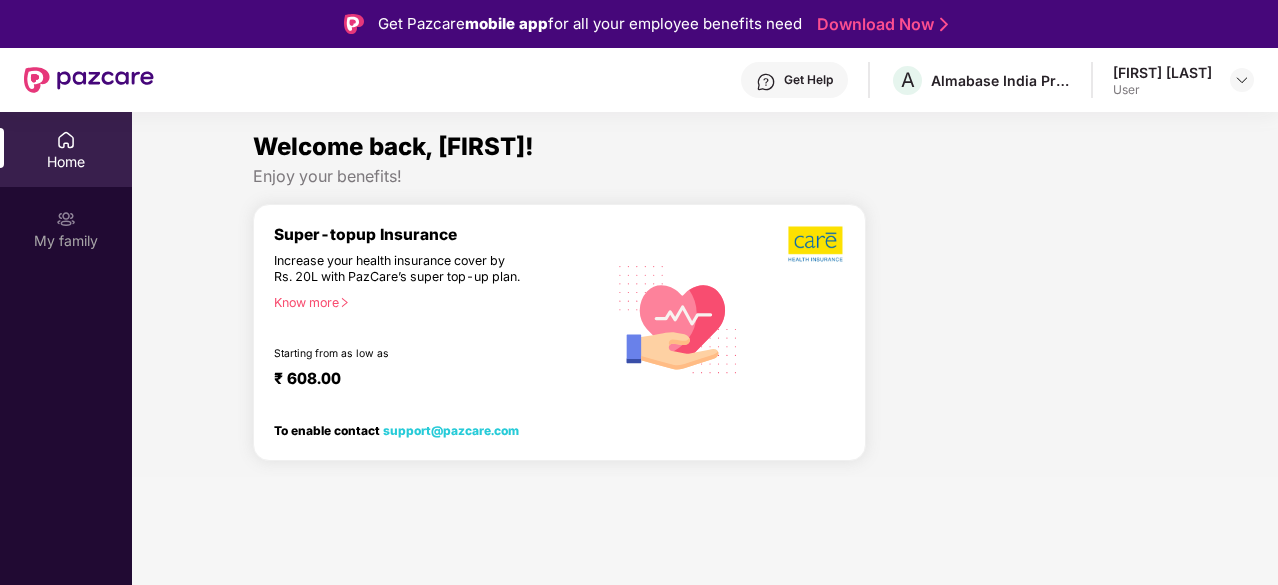 click at bounding box center [89, 80] 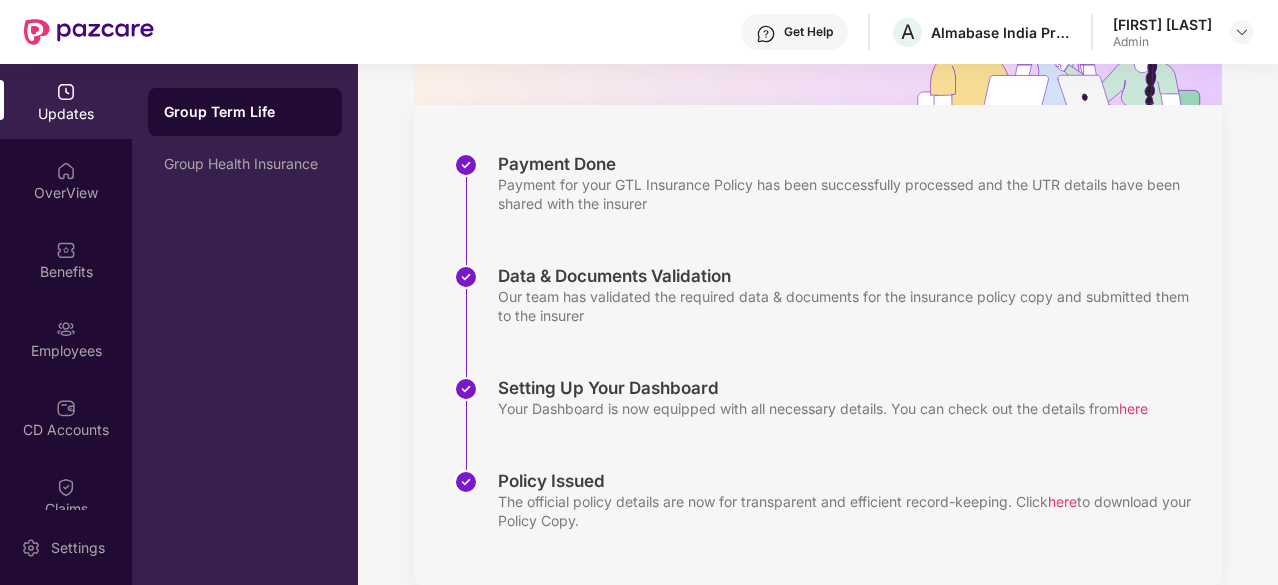 scroll, scrollTop: 0, scrollLeft: 0, axis: both 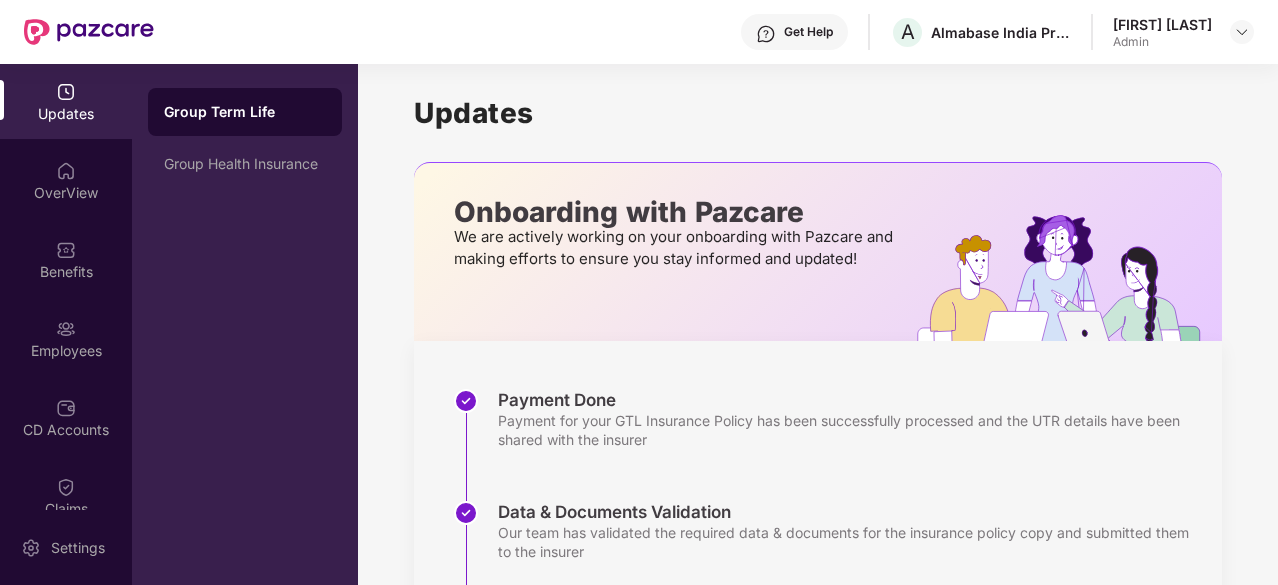 click on "Admin" at bounding box center [1162, 42] 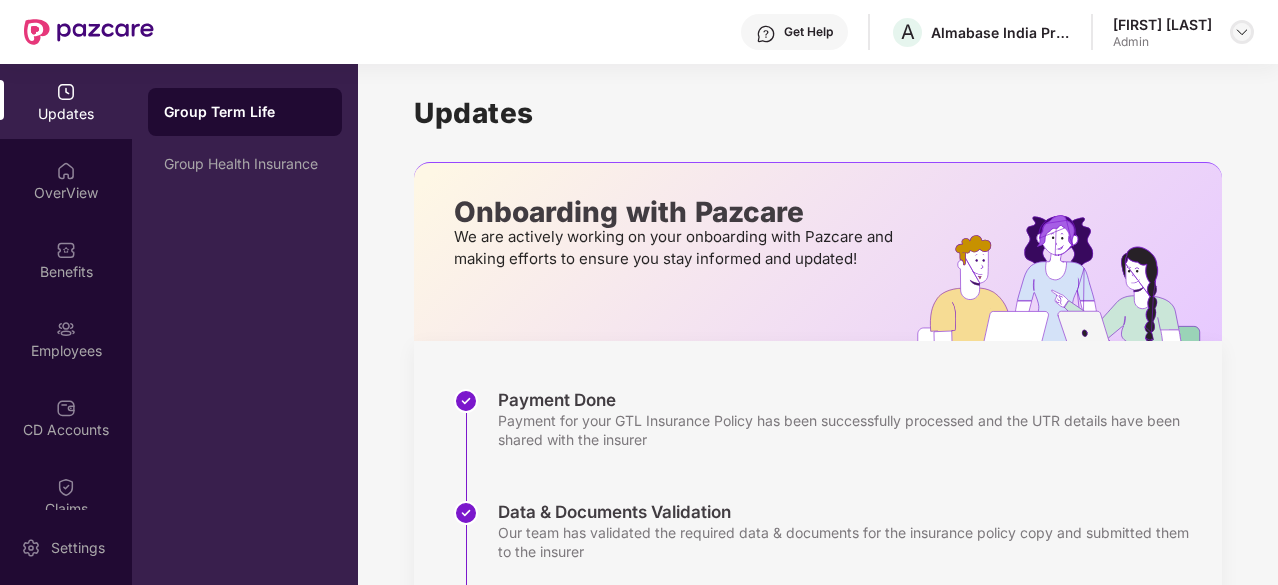 click at bounding box center [1242, 32] 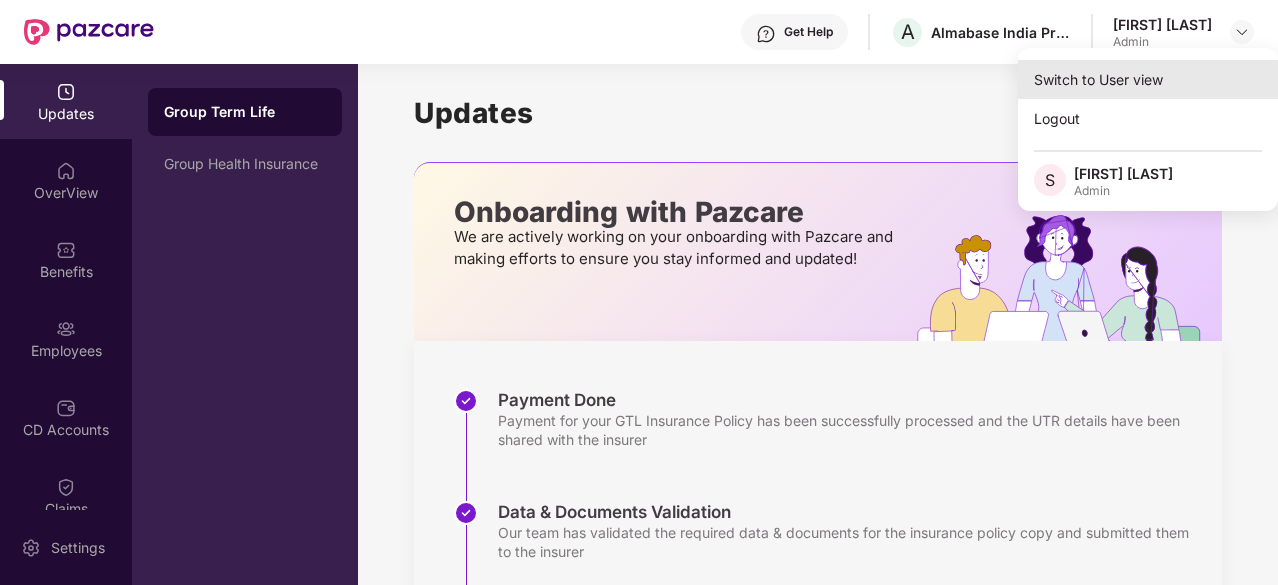 click on "Switch to User view" at bounding box center [1148, 79] 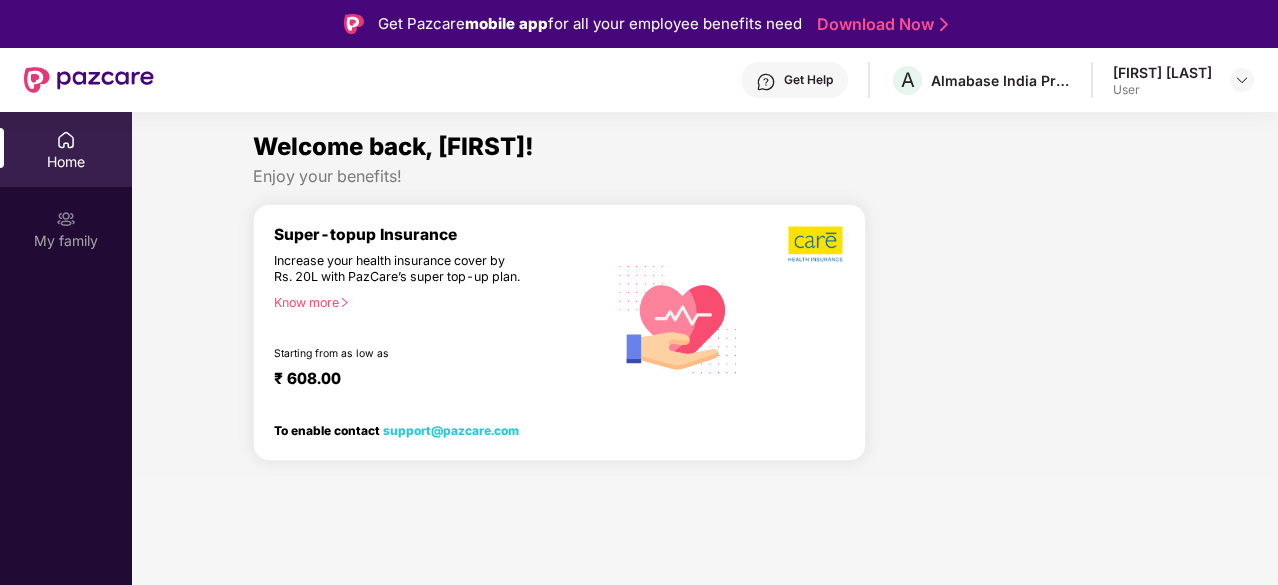 drag, startPoint x: 494, startPoint y: 322, endPoint x: 982, endPoint y: 396, distance: 493.57877 